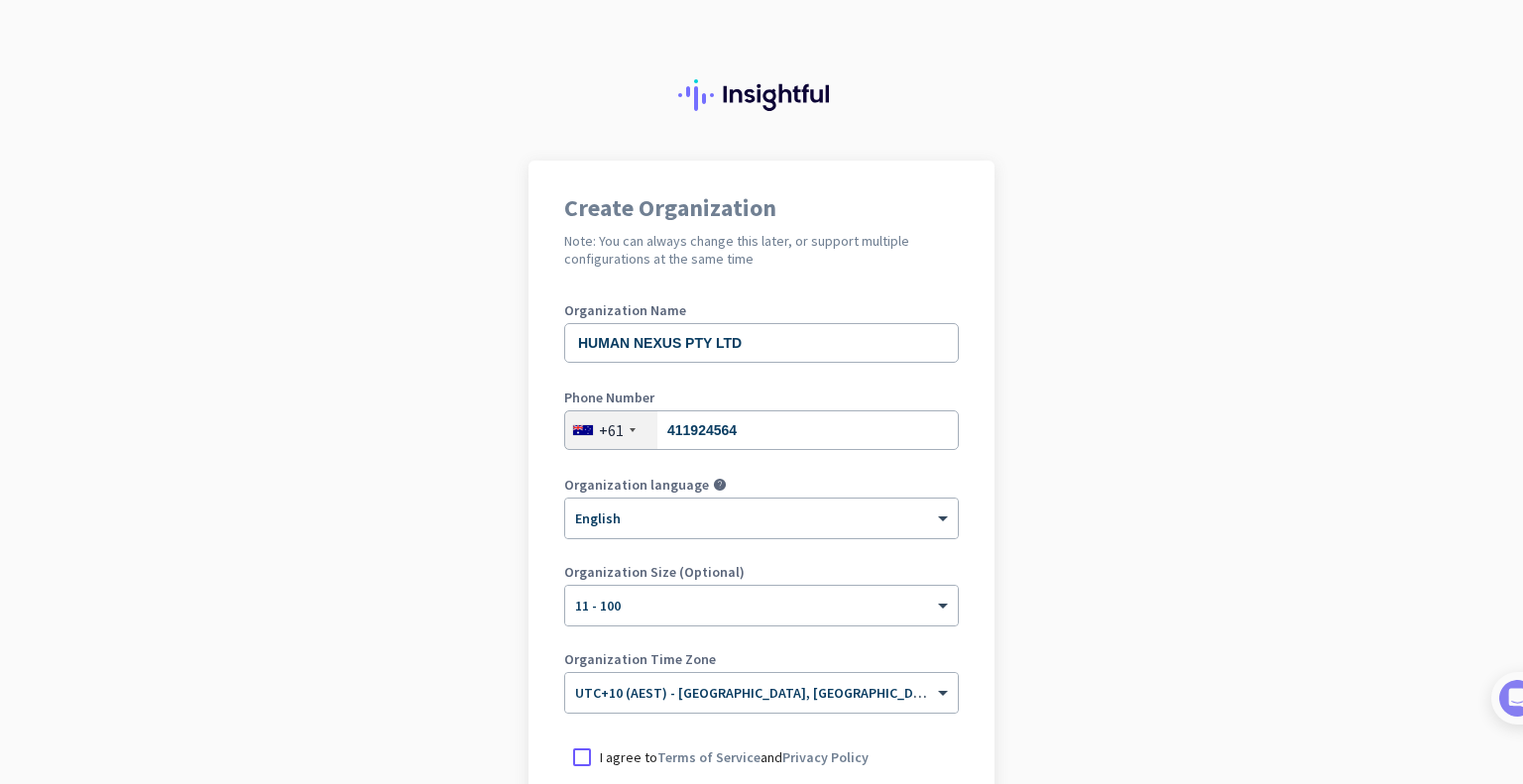 scroll, scrollTop: 0, scrollLeft: 0, axis: both 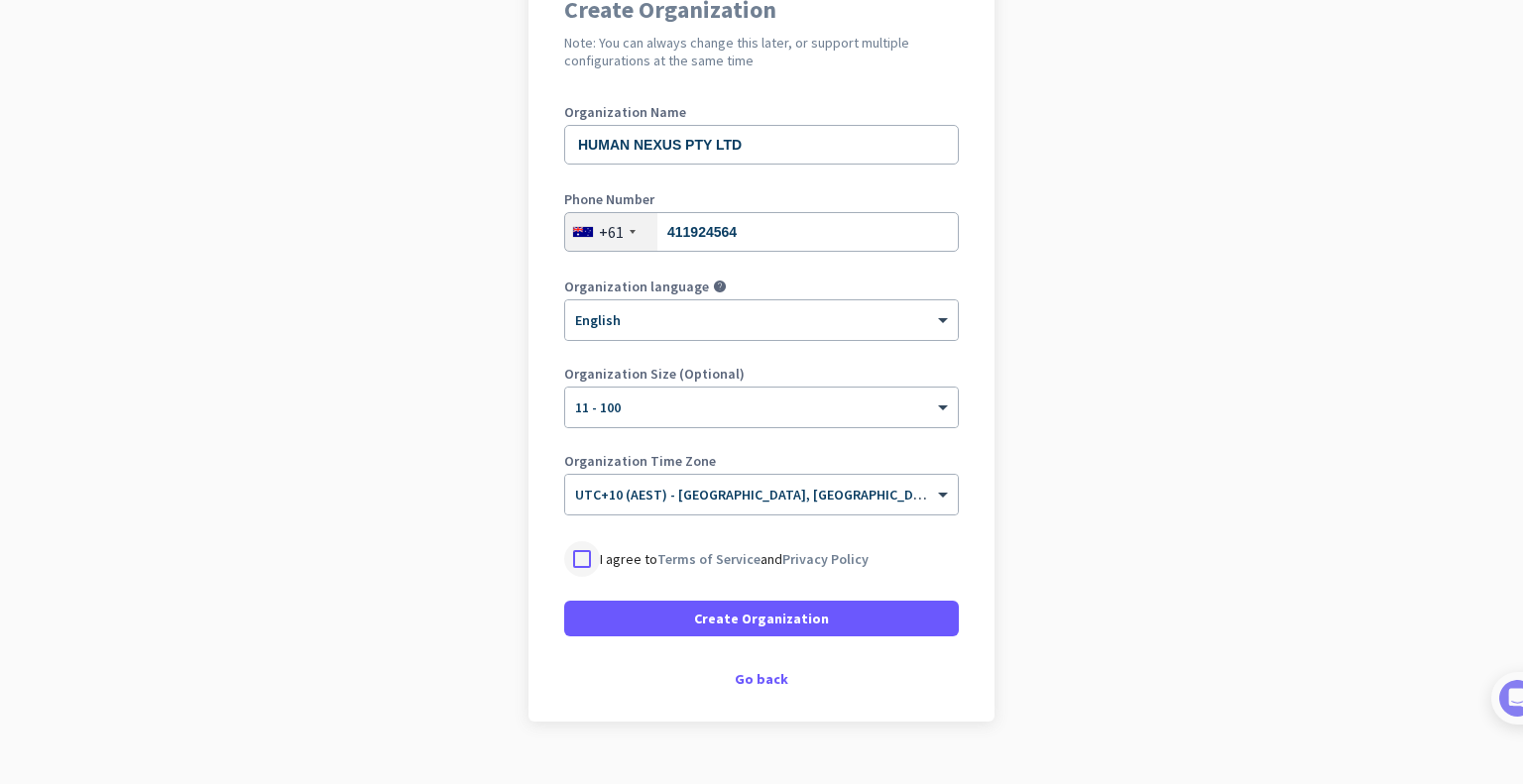 click at bounding box center [582, 559] 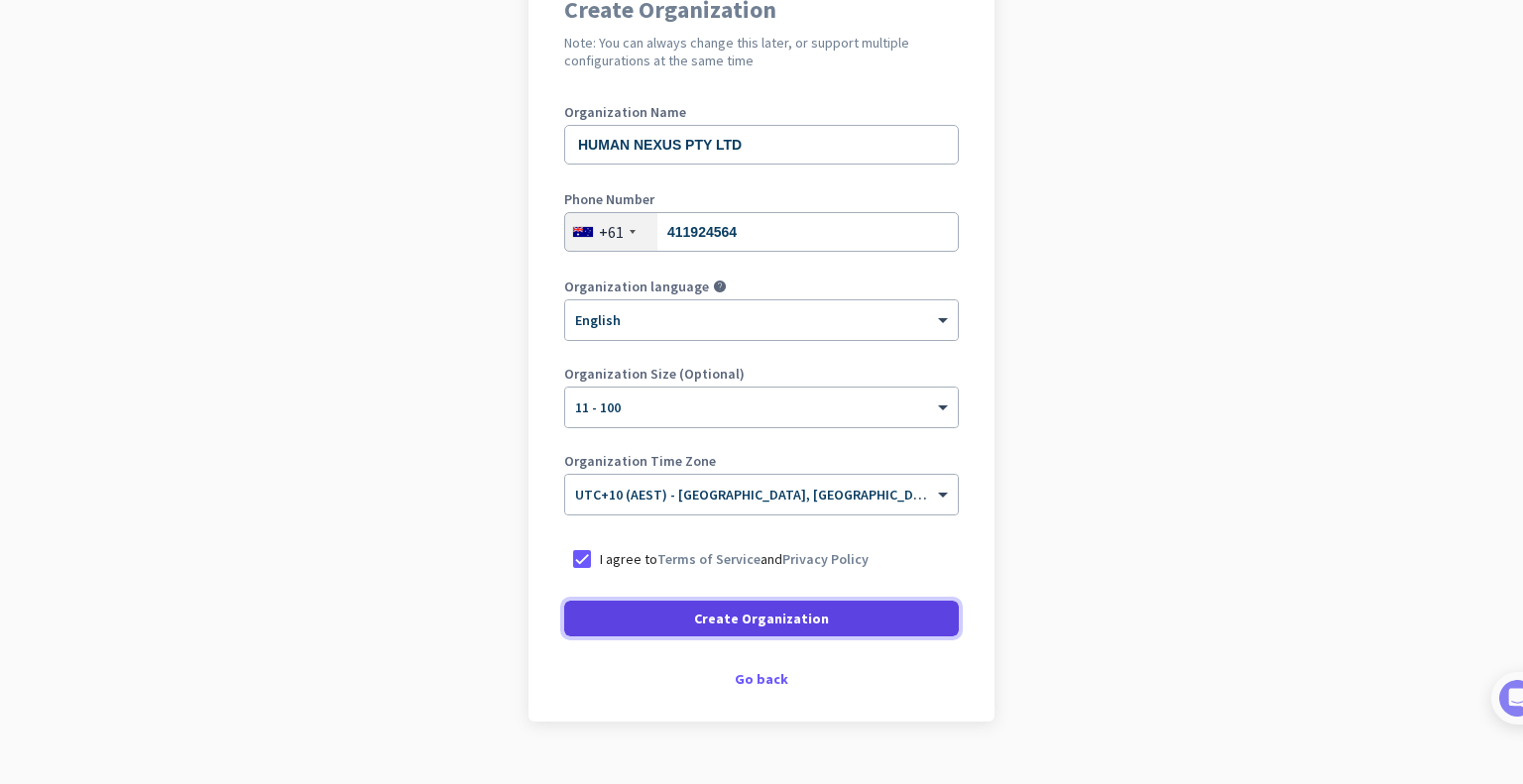 click on "Create Organization" 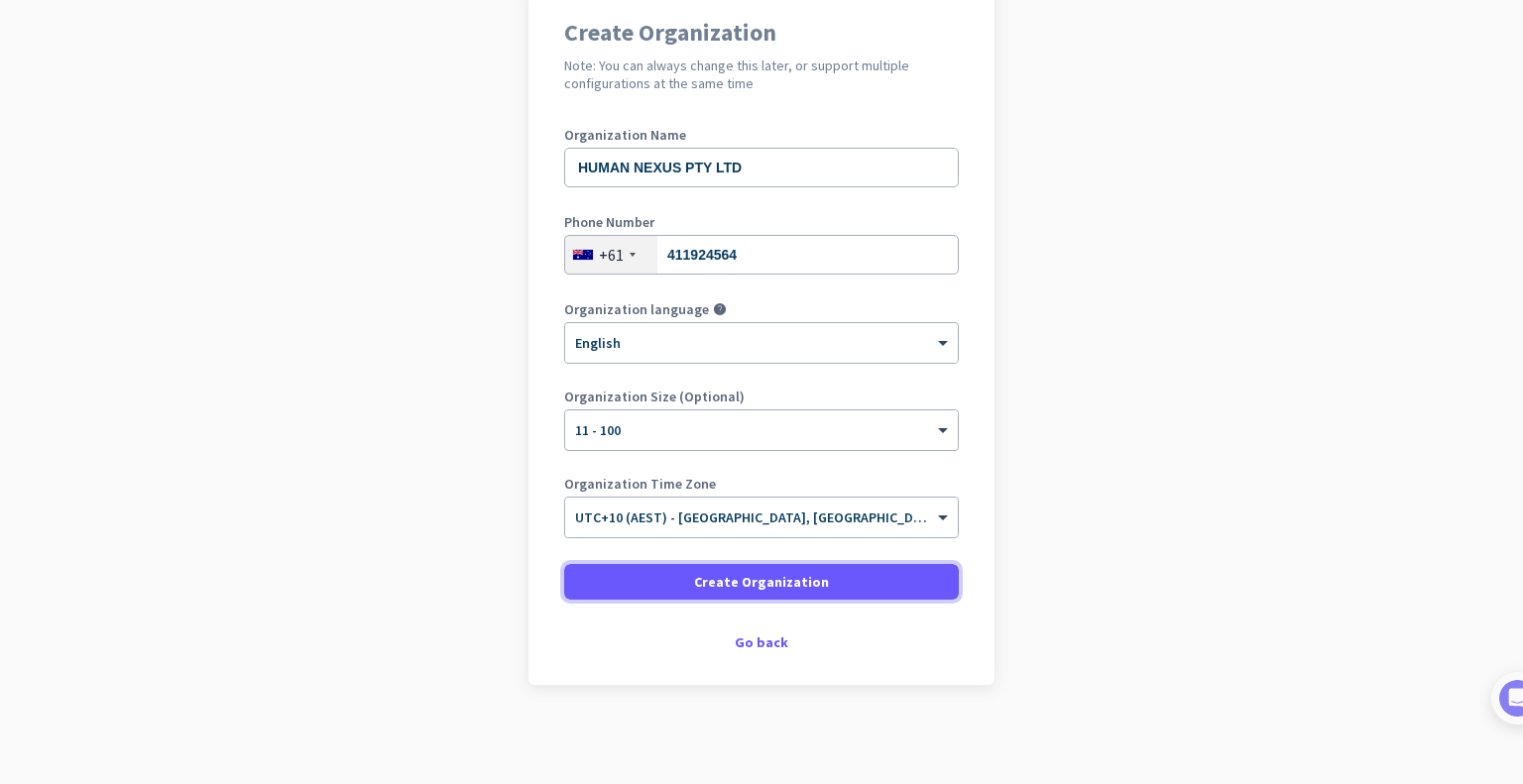 scroll, scrollTop: 174, scrollLeft: 0, axis: vertical 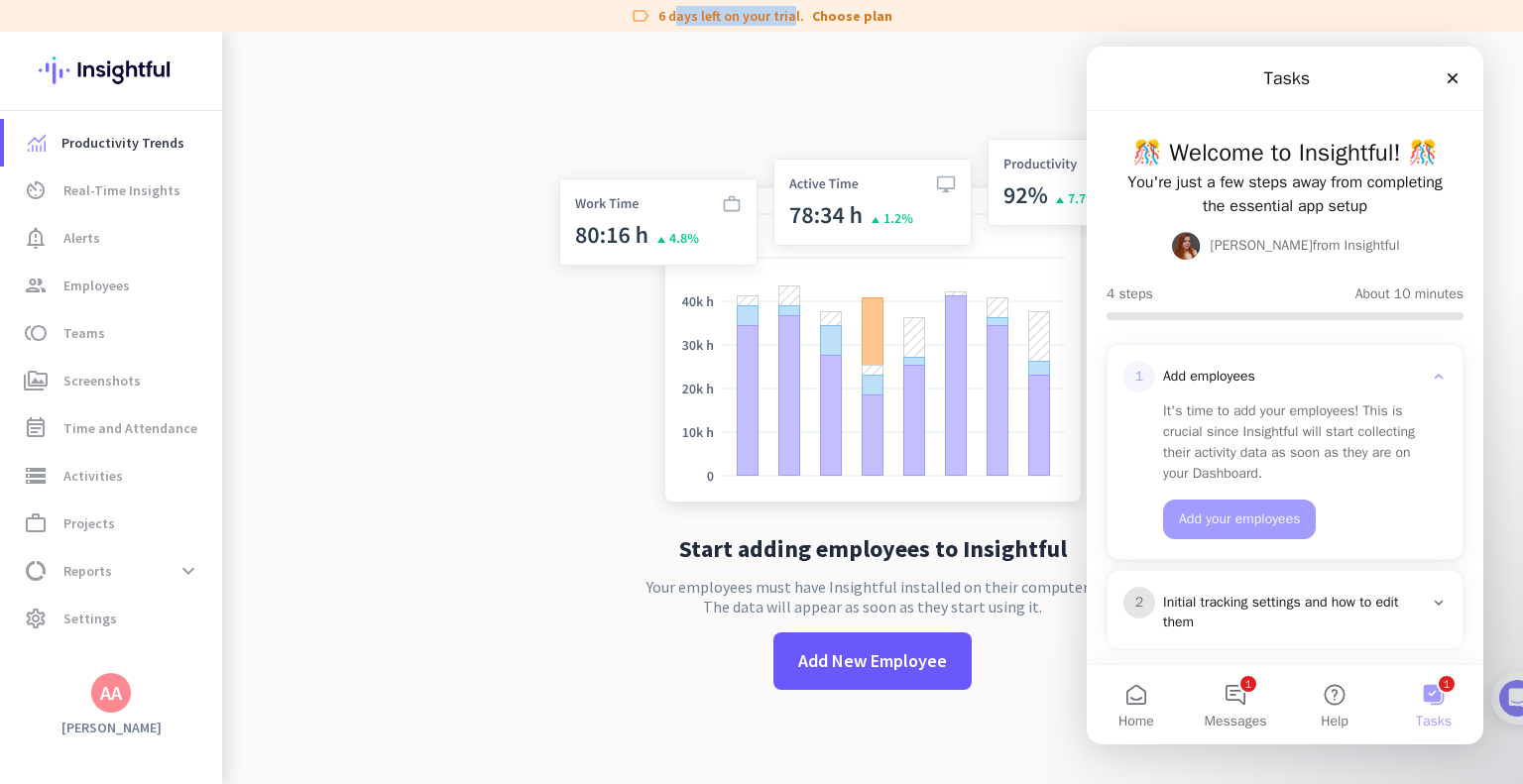 drag, startPoint x: 674, startPoint y: 18, endPoint x: 791, endPoint y: 18, distance: 117 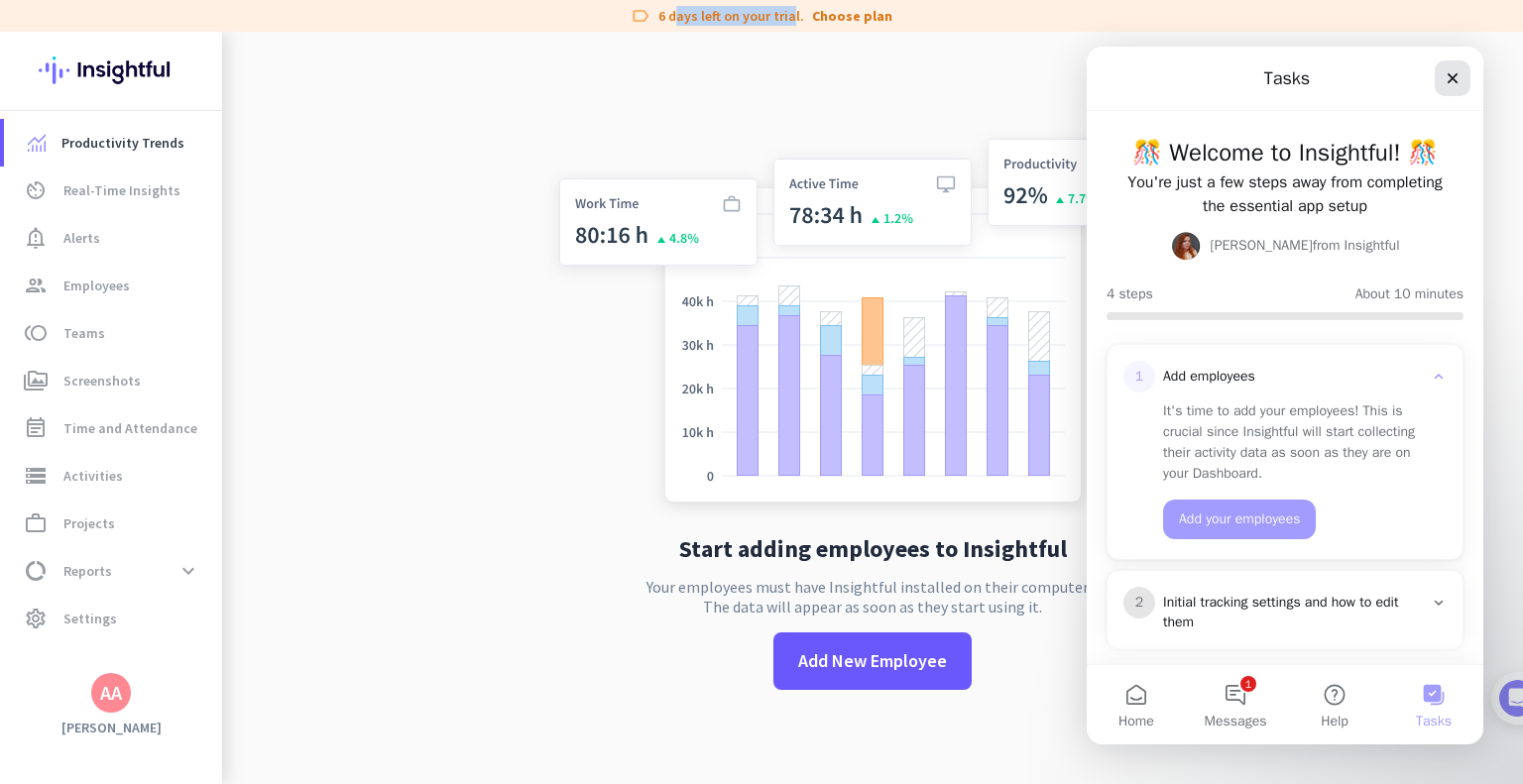 click at bounding box center (1453, 78) 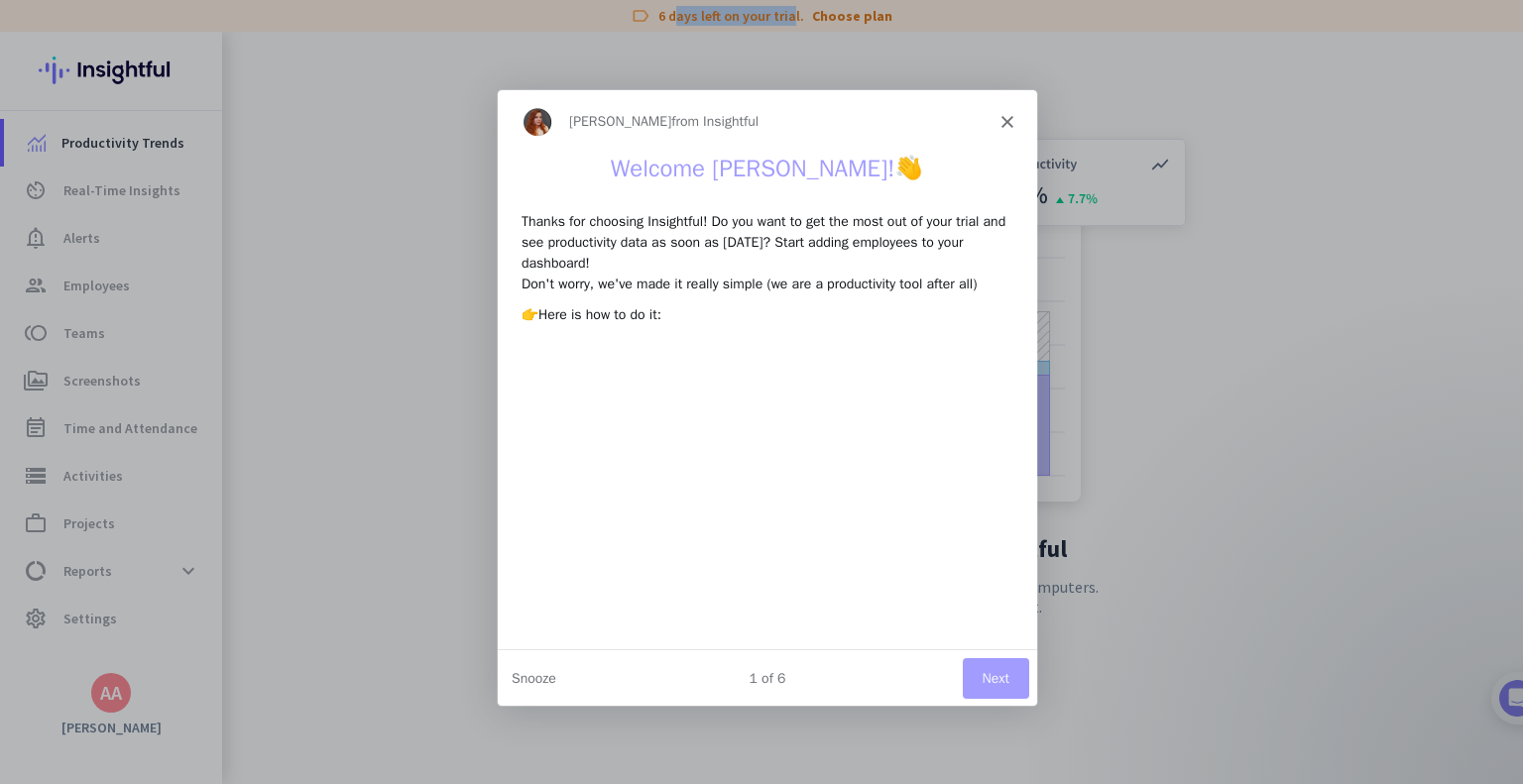 scroll, scrollTop: 0, scrollLeft: 0, axis: both 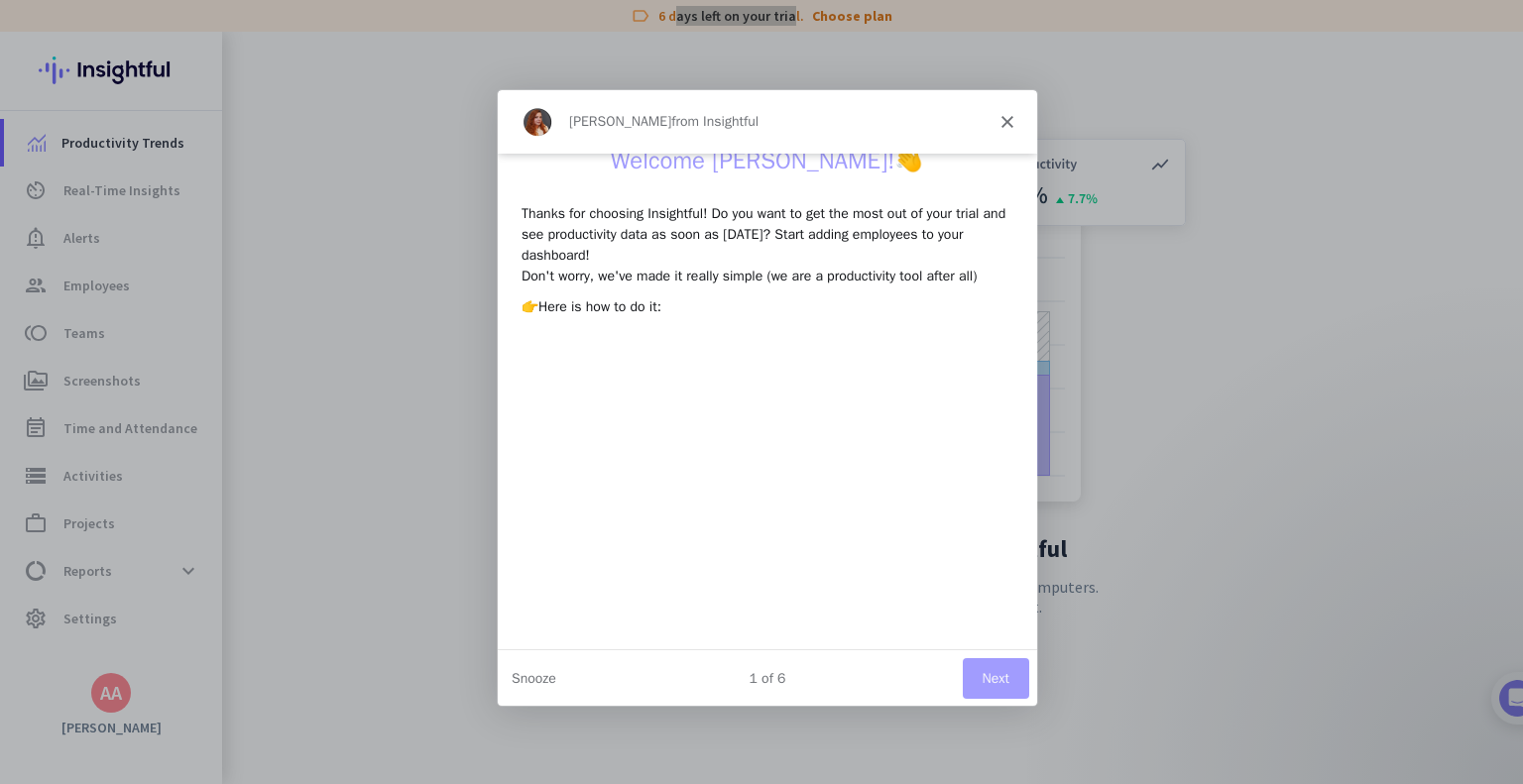 click on "Next" at bounding box center [995, 676] 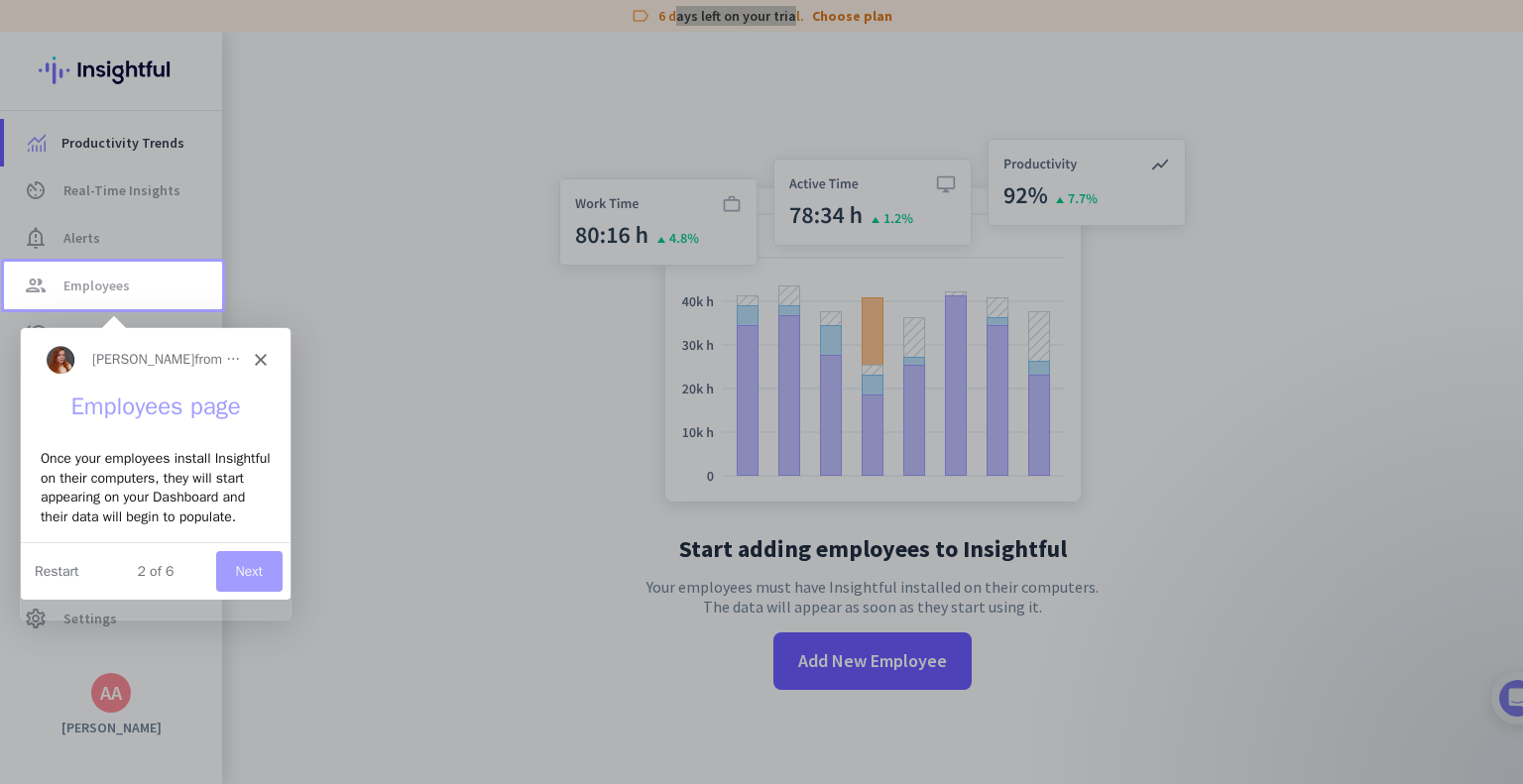 scroll, scrollTop: 0, scrollLeft: 0, axis: both 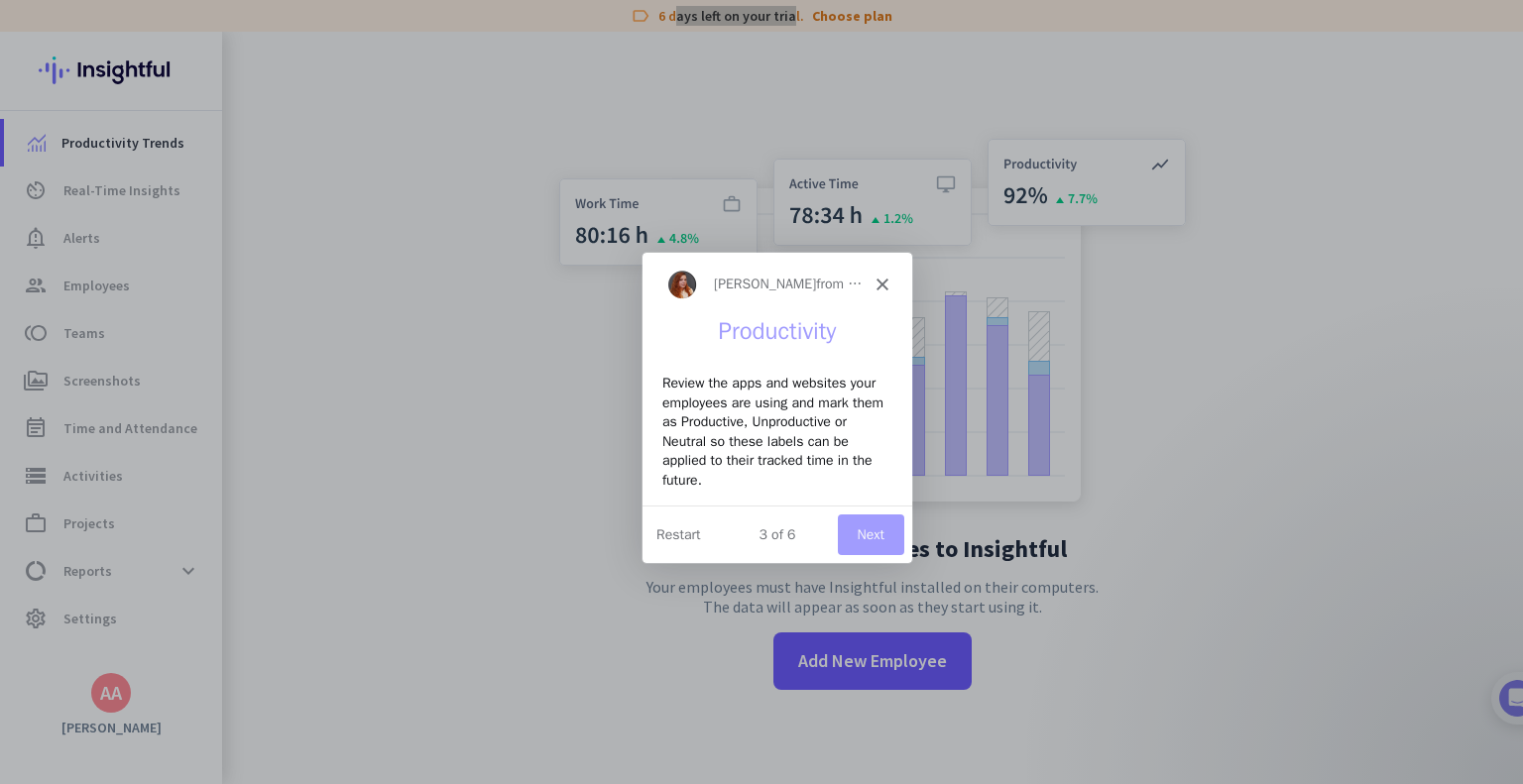 click on "Next" at bounding box center (870, 532) 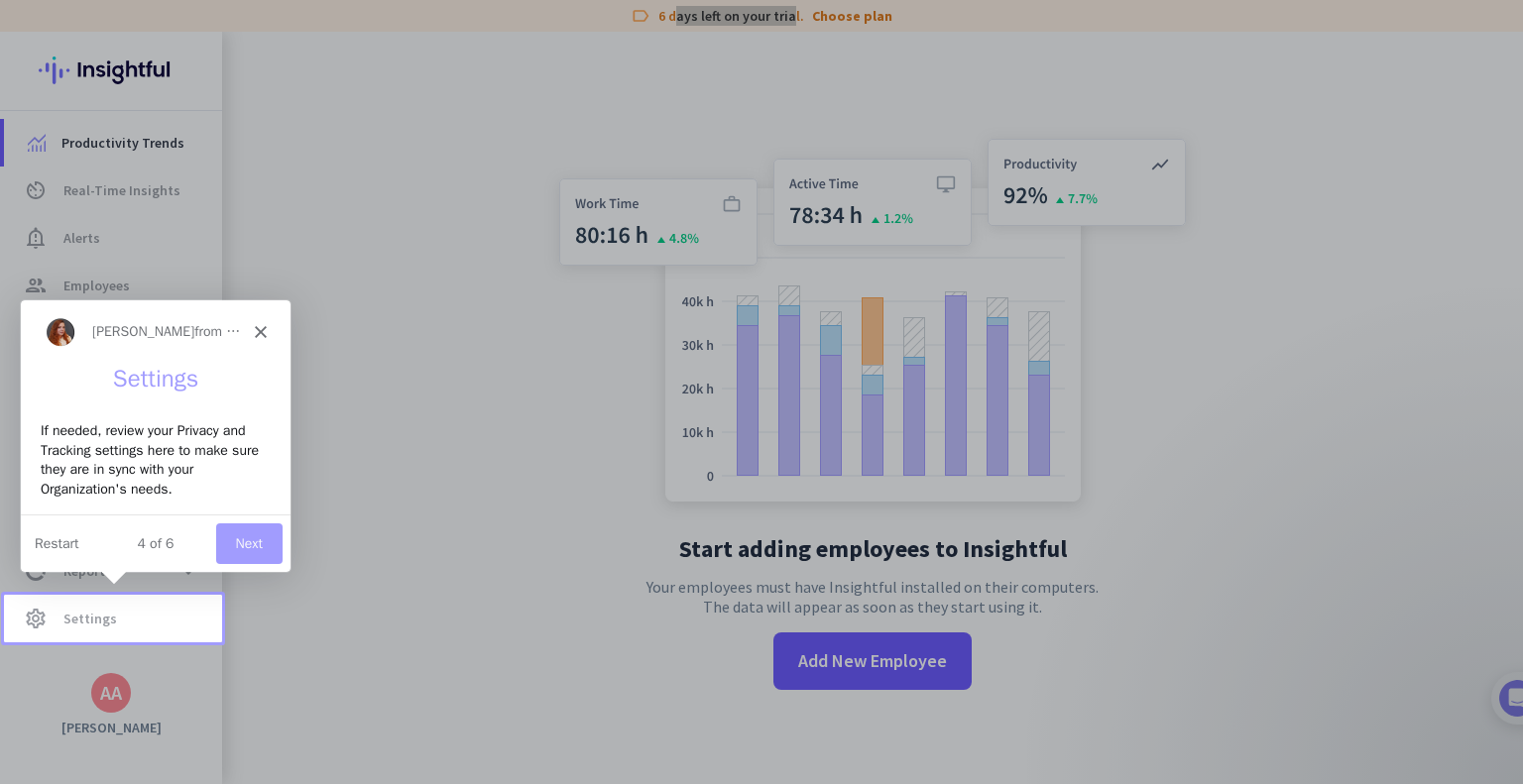 scroll, scrollTop: 0, scrollLeft: 0, axis: both 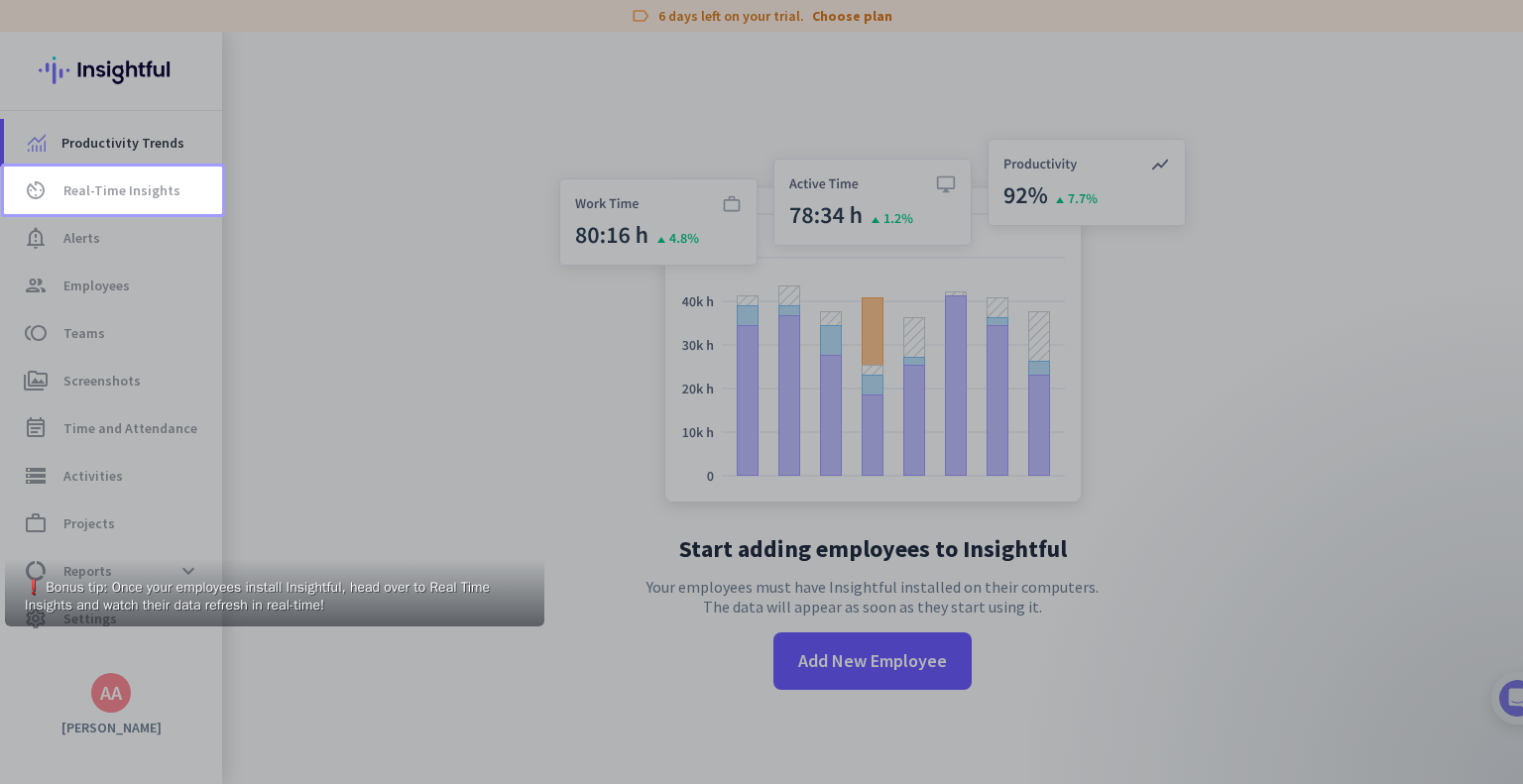 click at bounding box center (762, 392) 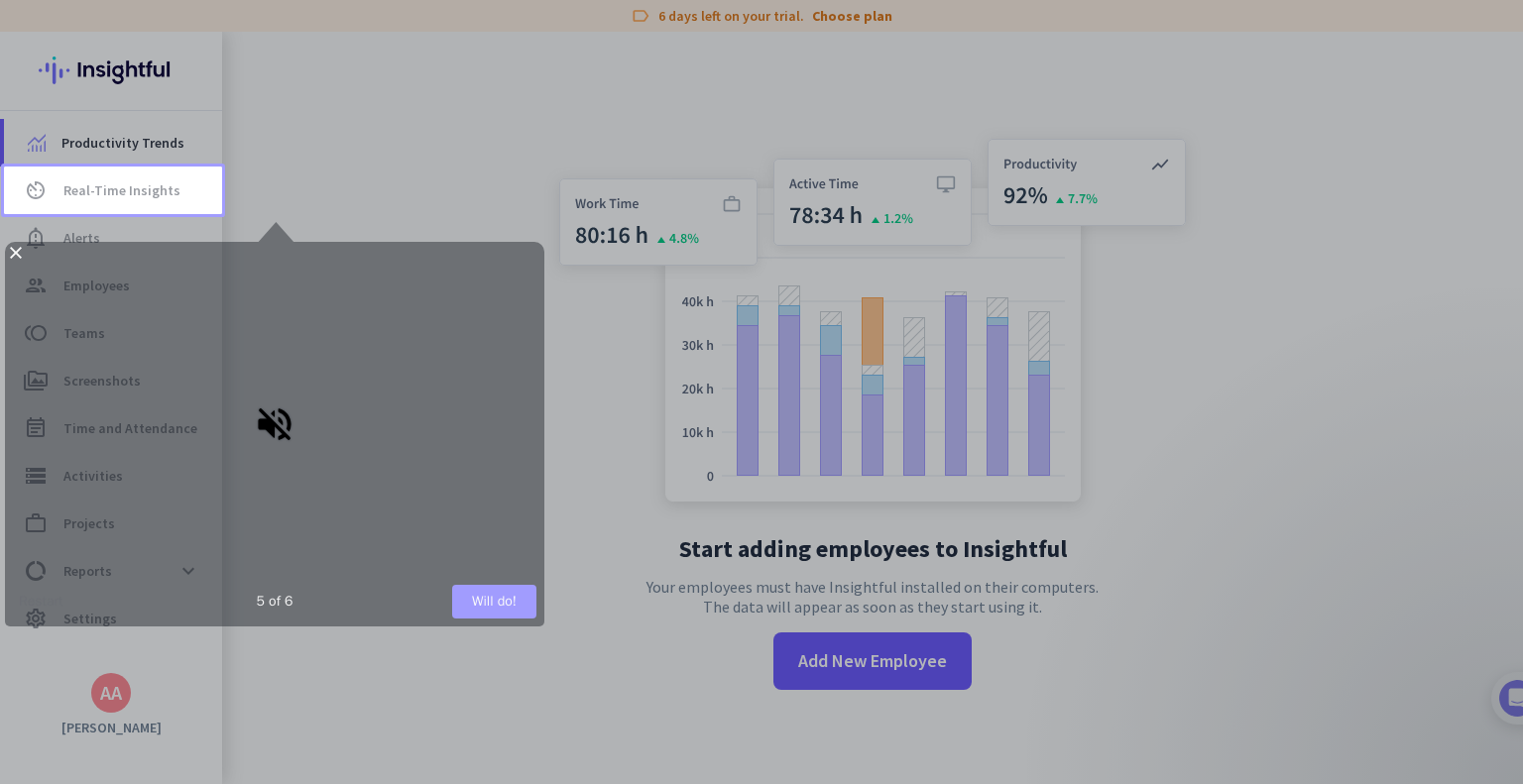 click on "Will do!" at bounding box center [494, 602] 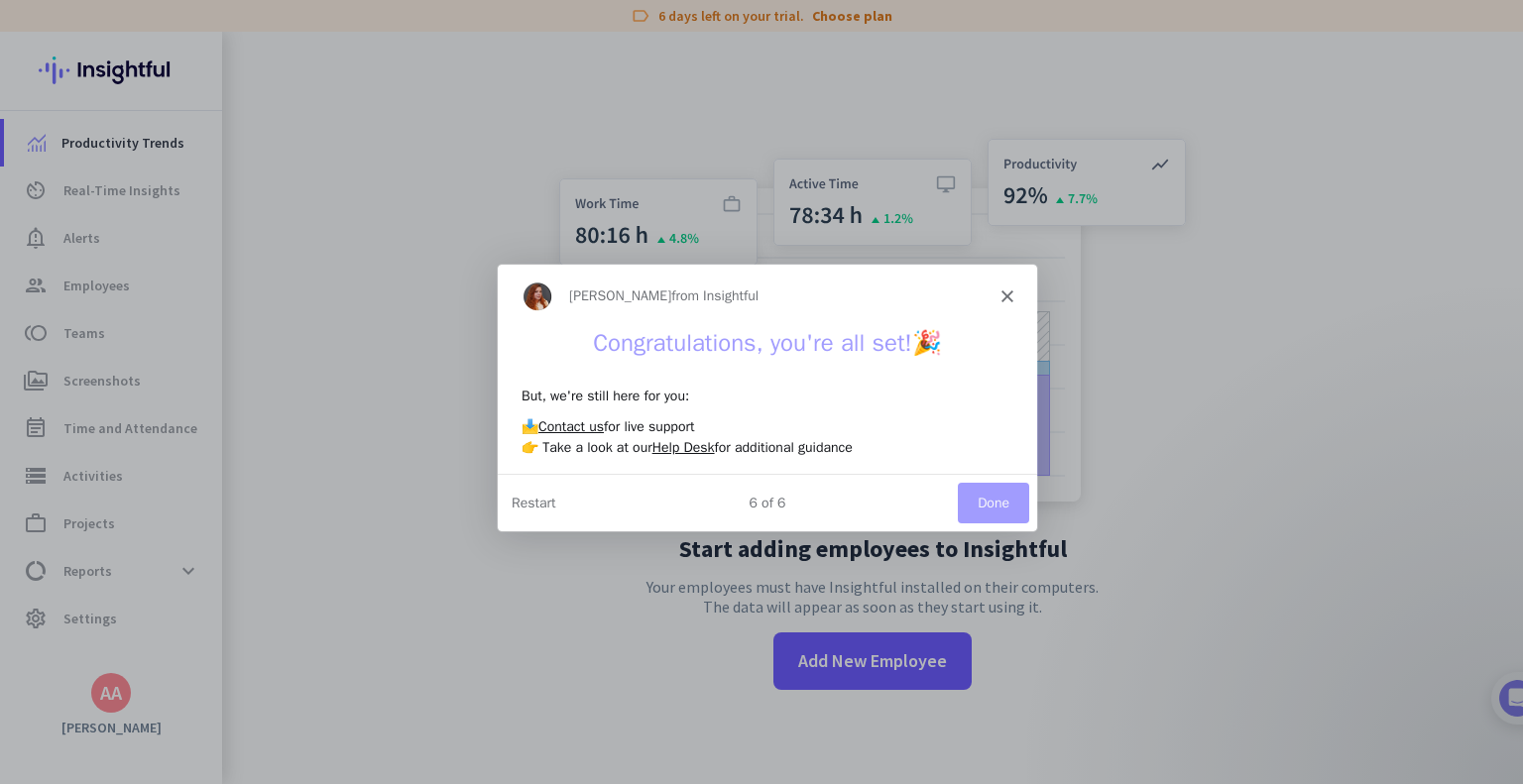 scroll, scrollTop: 0, scrollLeft: 0, axis: both 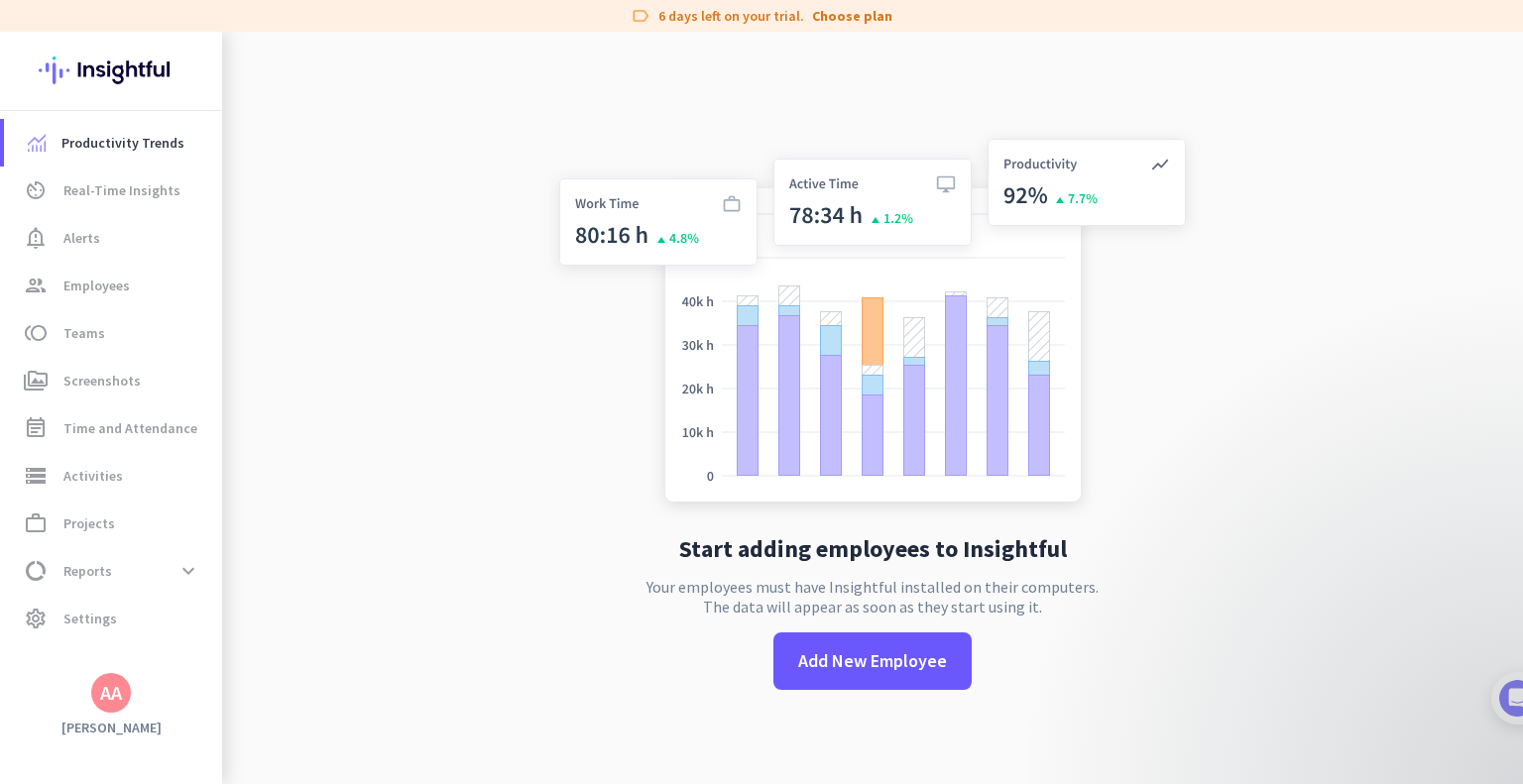 click on "Start adding employees to Insightful  Your employees must have Insightful installed on their computers.  The data will appear as soon as they start using it.   Add New Employee" 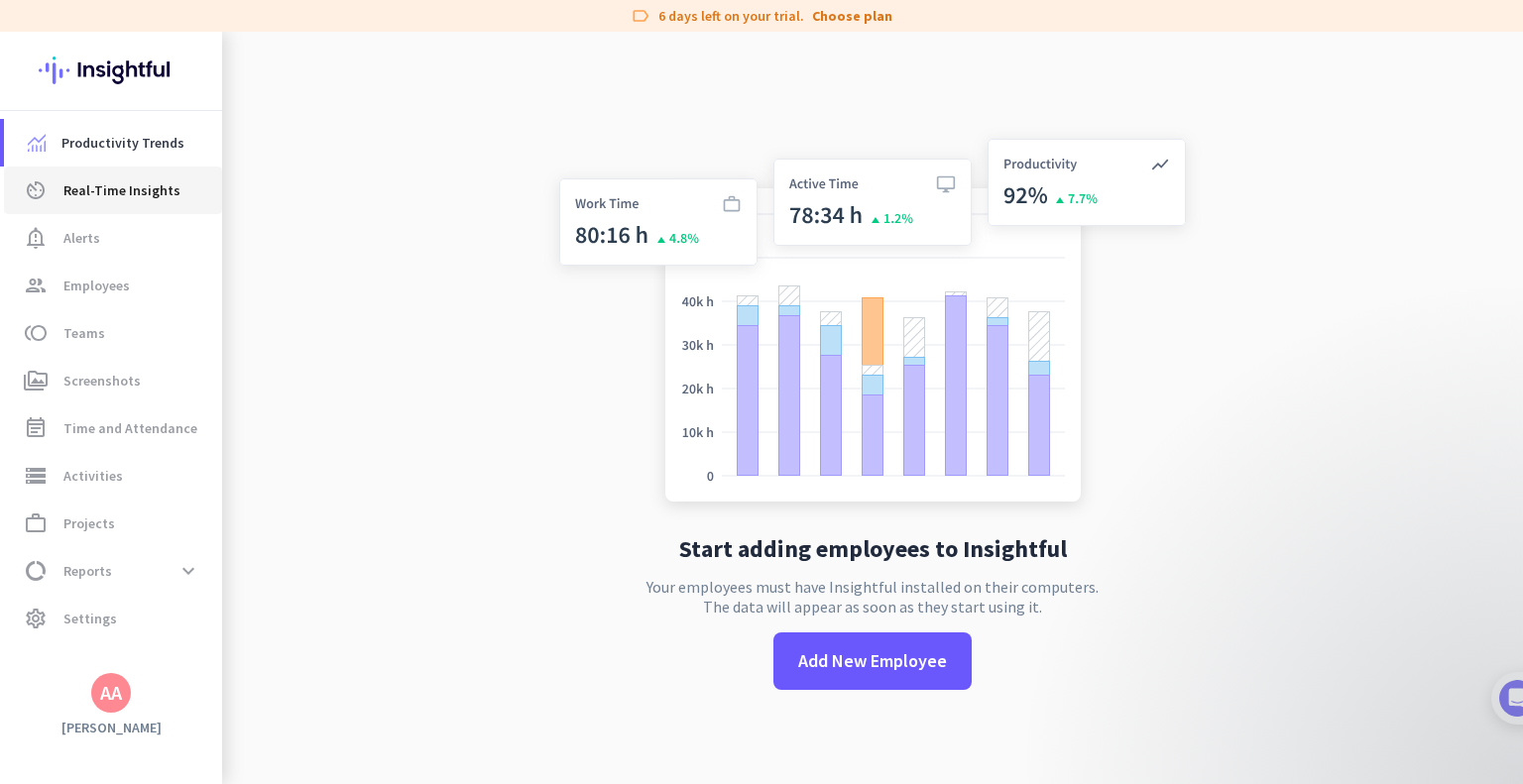 click on "Real-Time Insights" 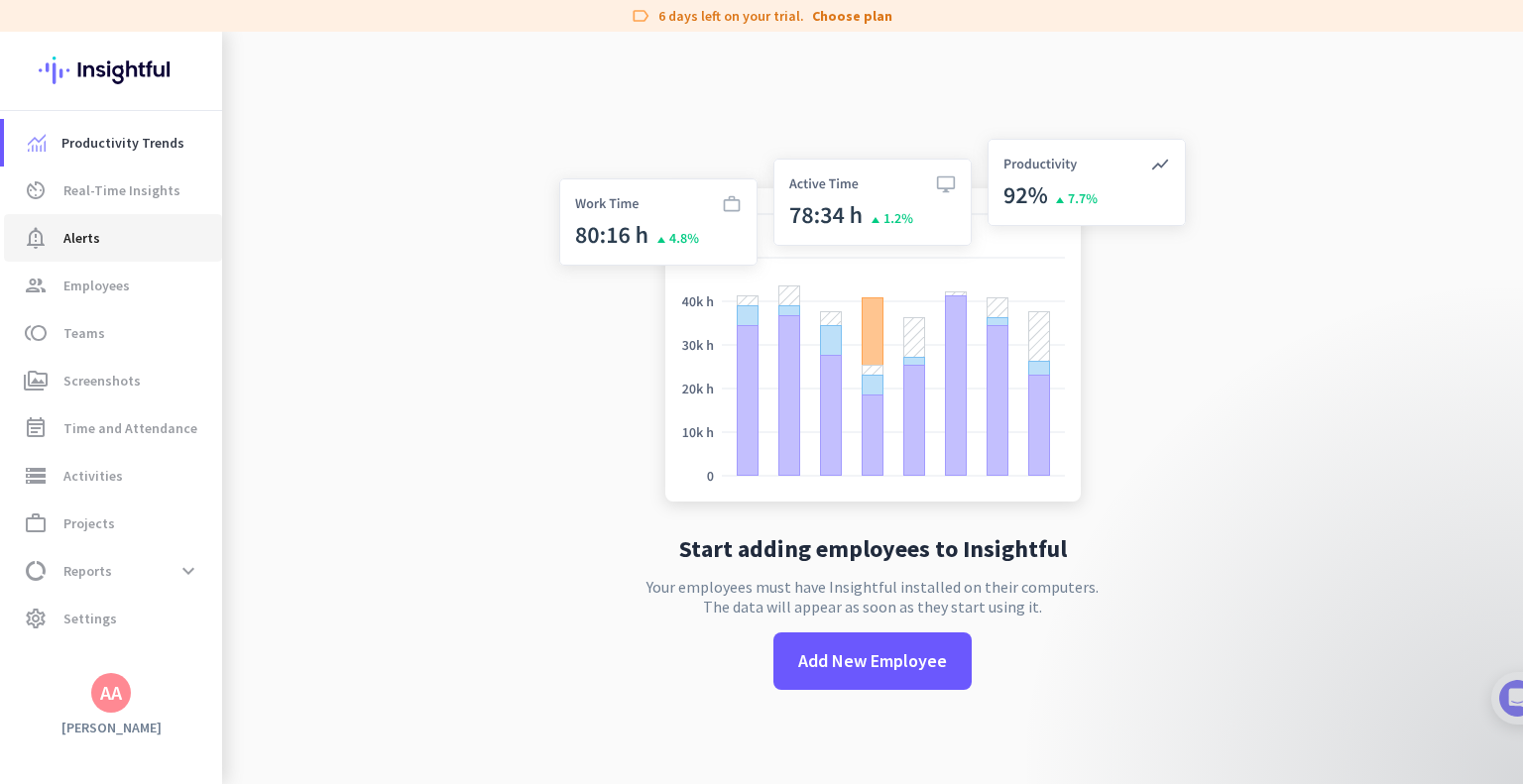 click on "Alerts" 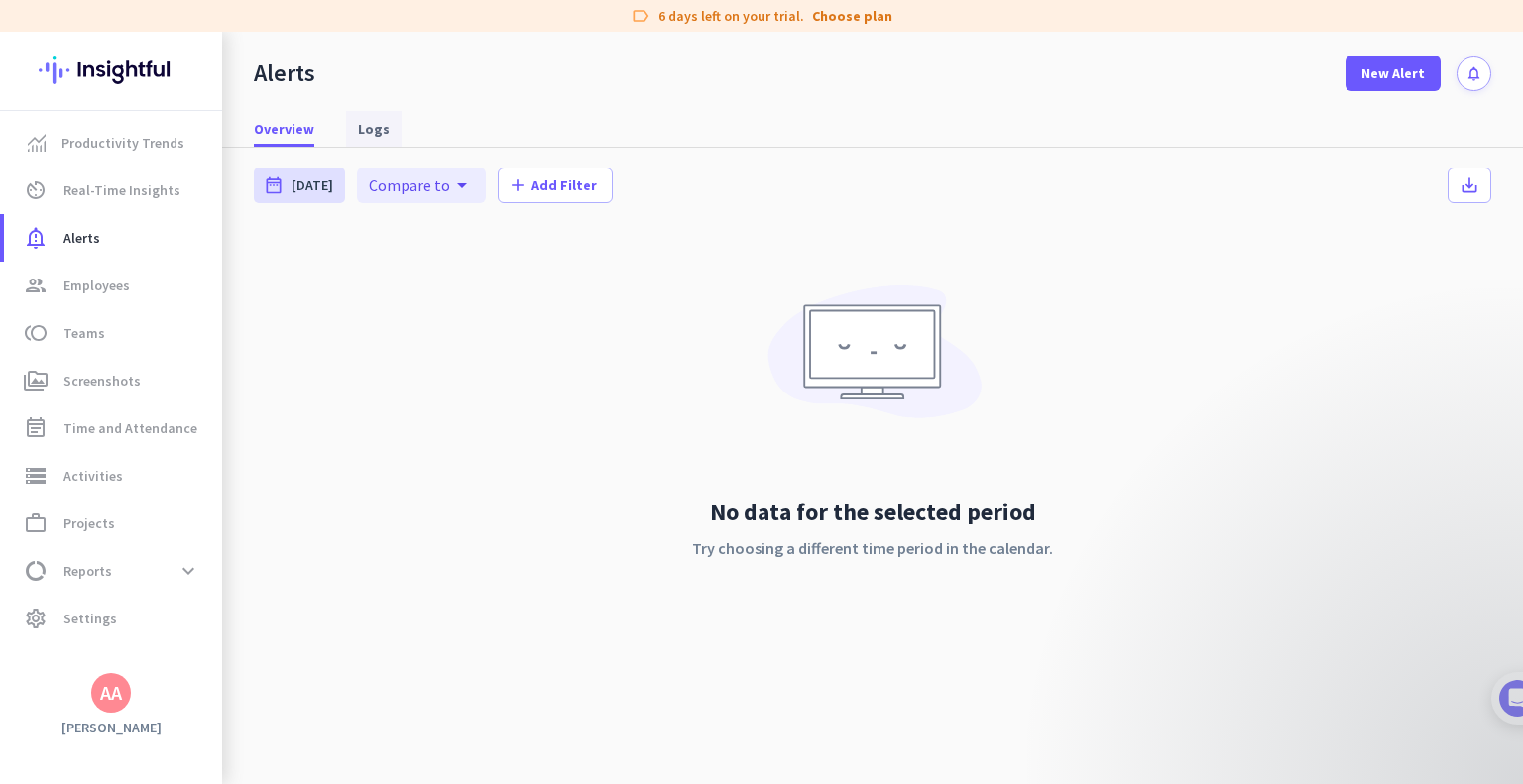 click on "Logs" at bounding box center [374, 129] 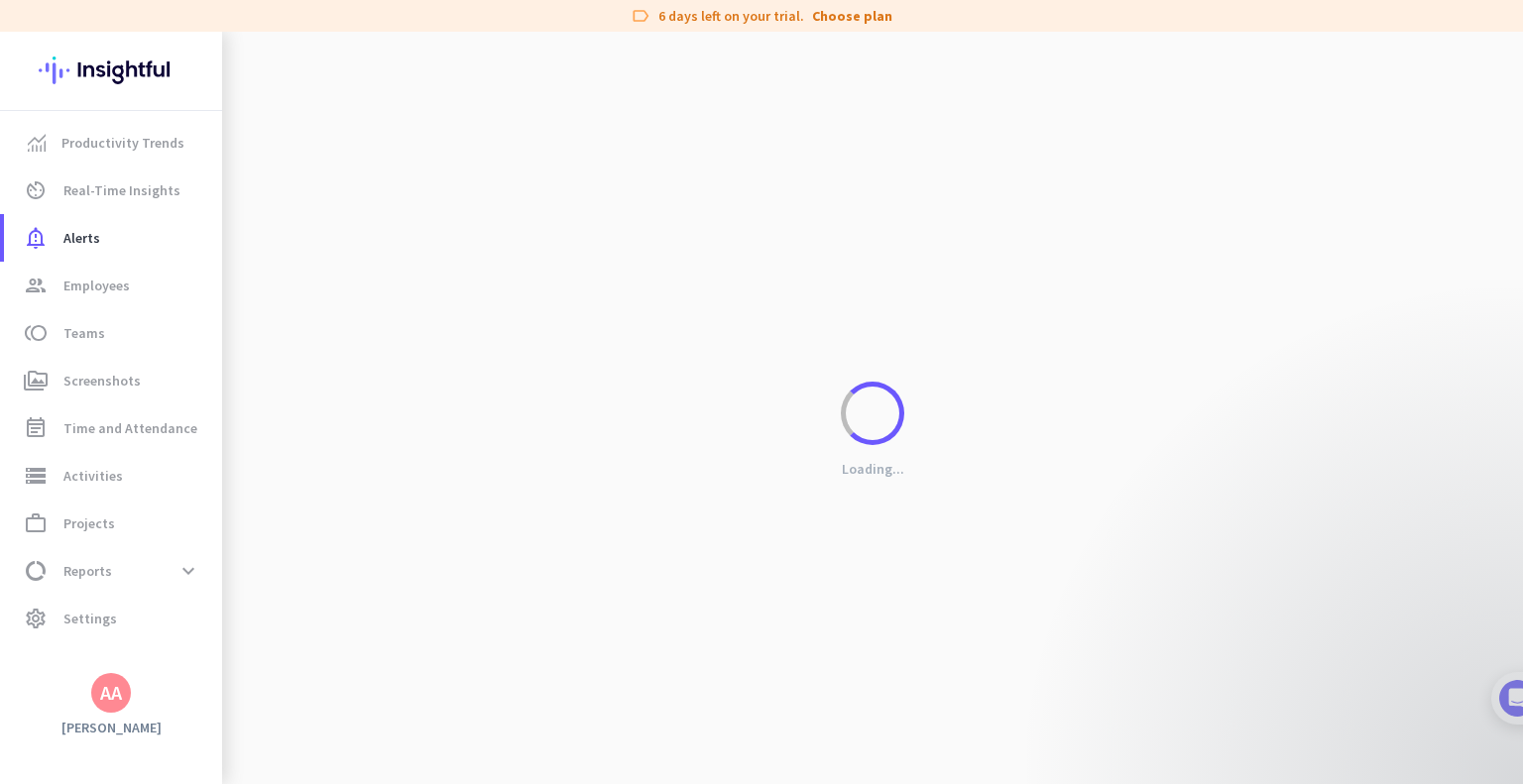 click on "Loading..." 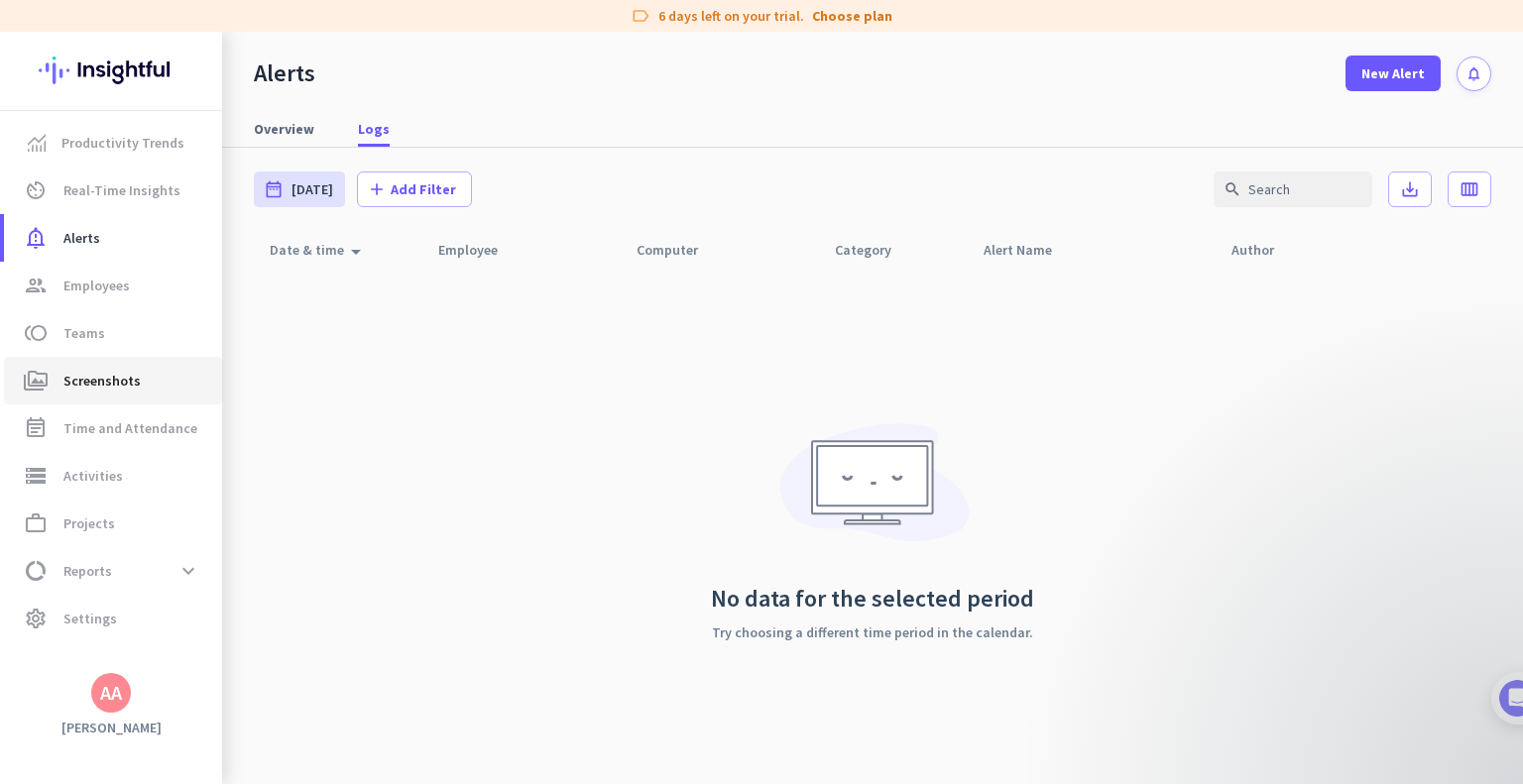 click on "Screenshots" 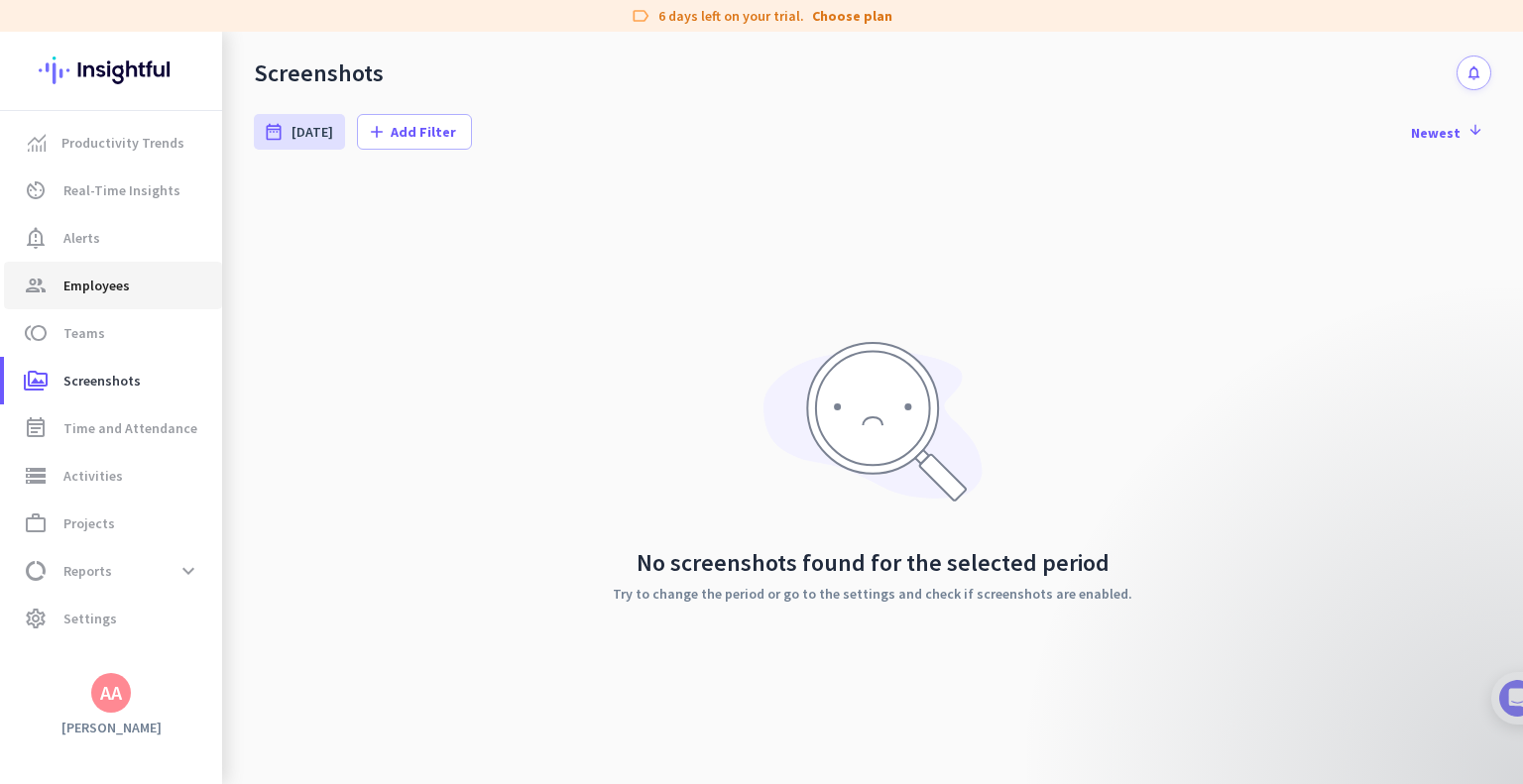 click on "Employees" 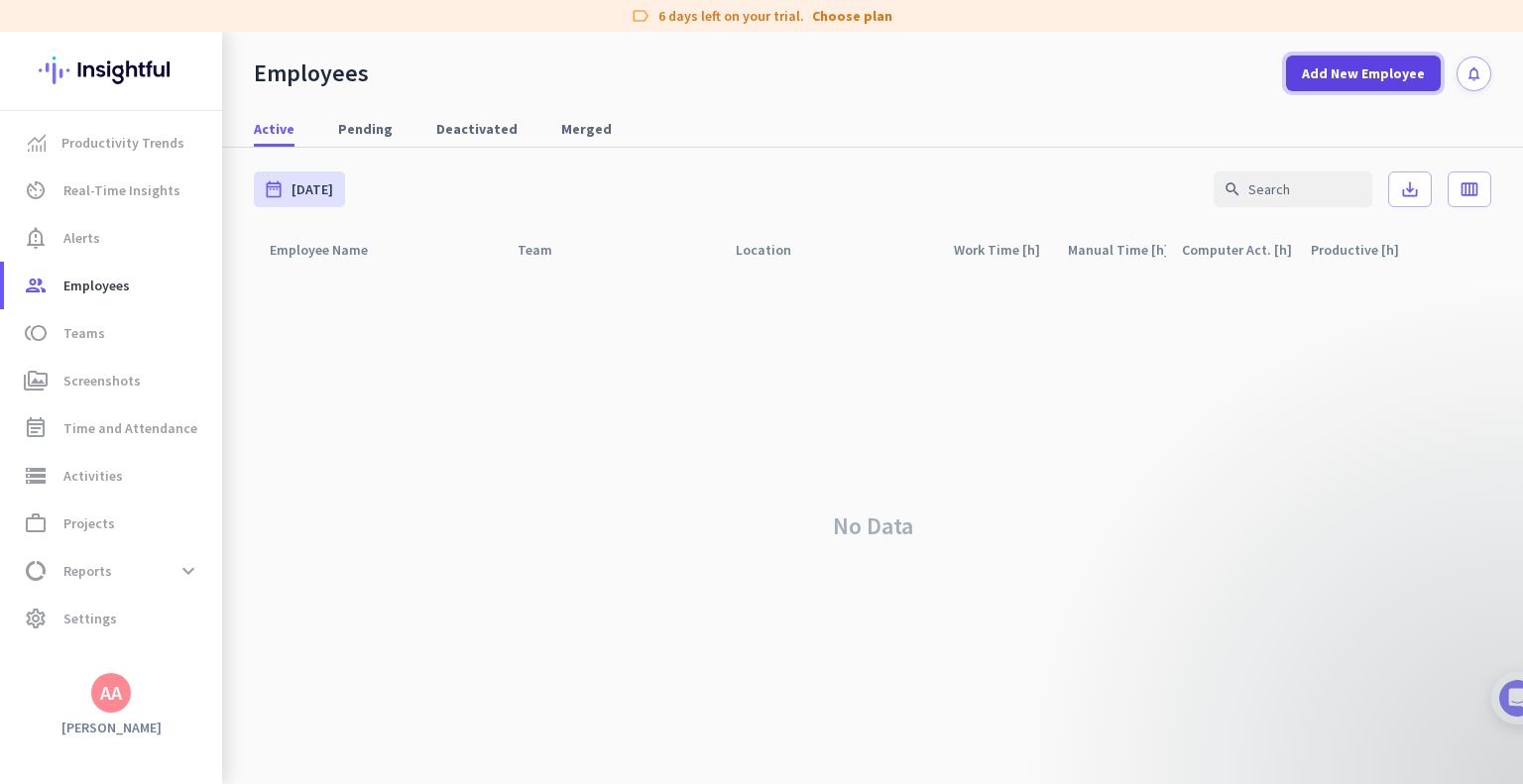 click on "Add New Employee" at bounding box center (1363, 73) 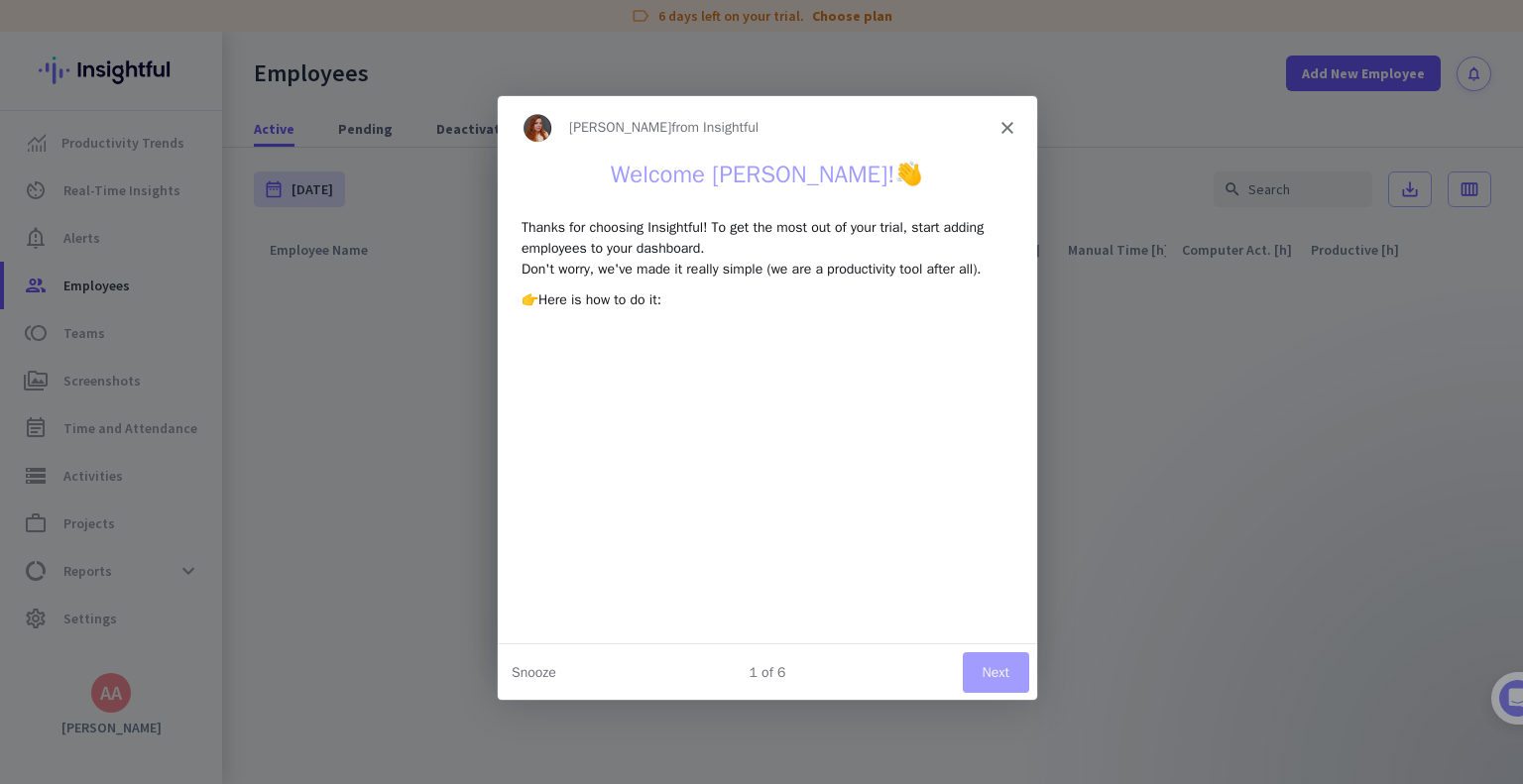 scroll, scrollTop: 0, scrollLeft: 0, axis: both 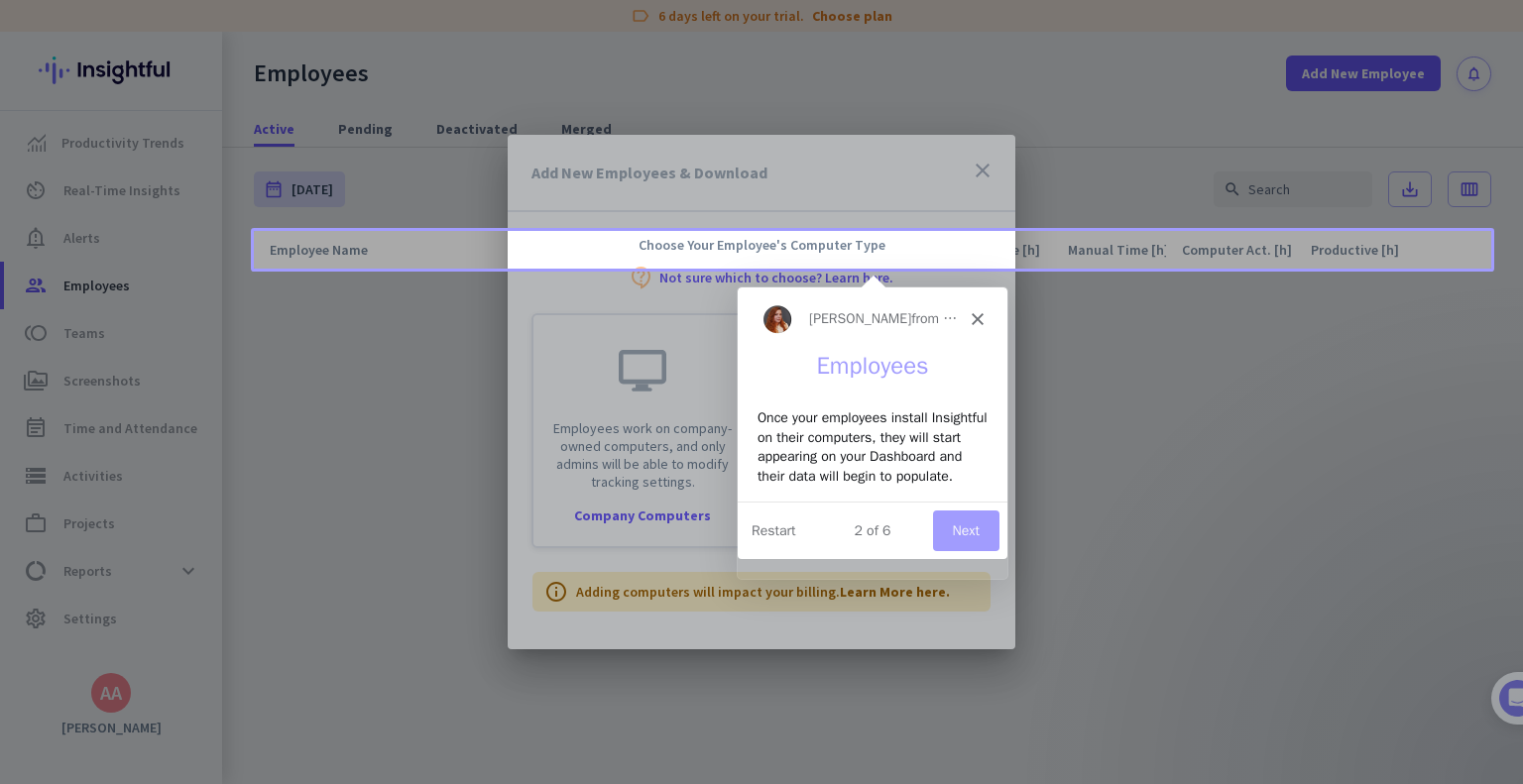 click on "Next" at bounding box center (965, 528) 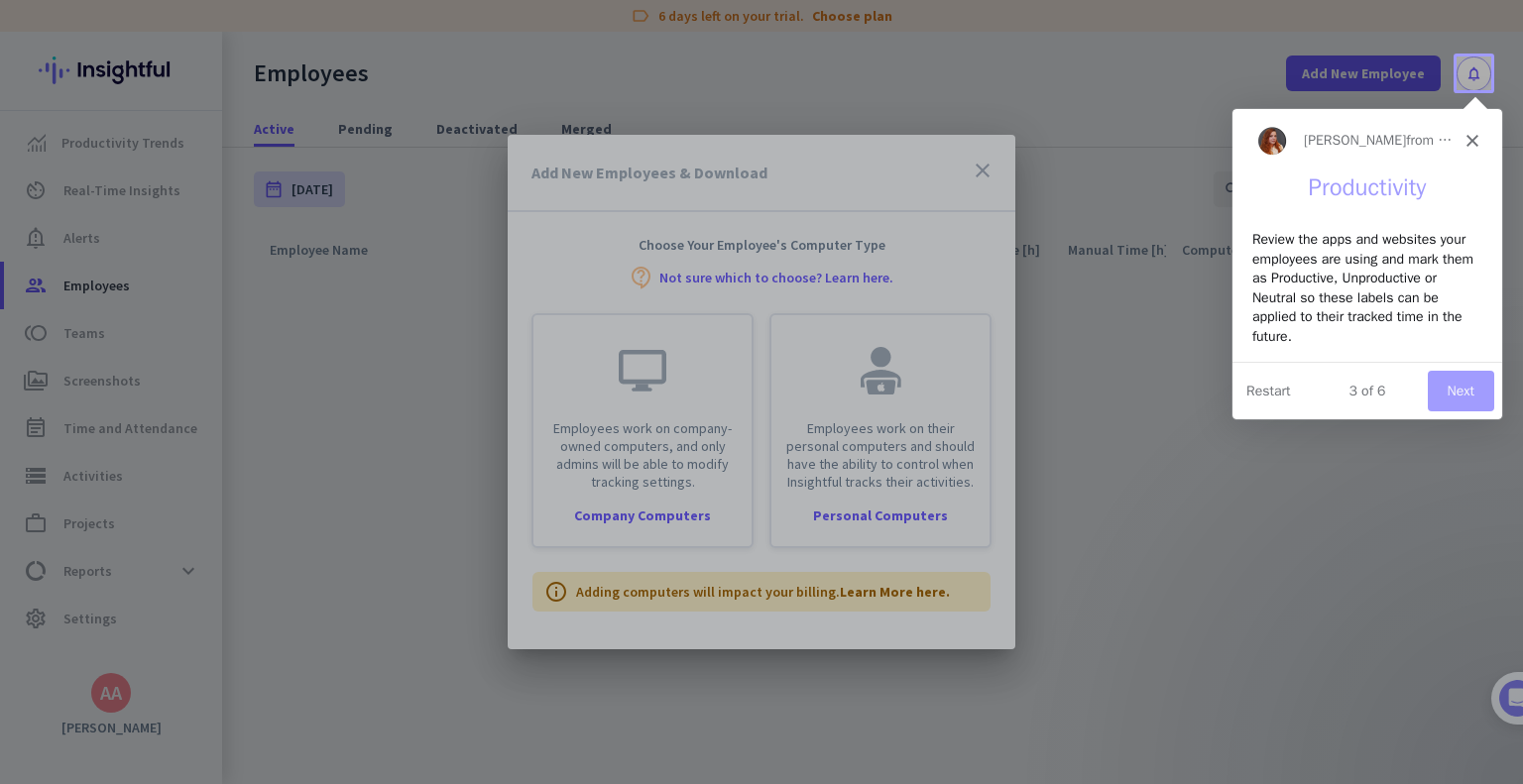 scroll, scrollTop: 0, scrollLeft: 0, axis: both 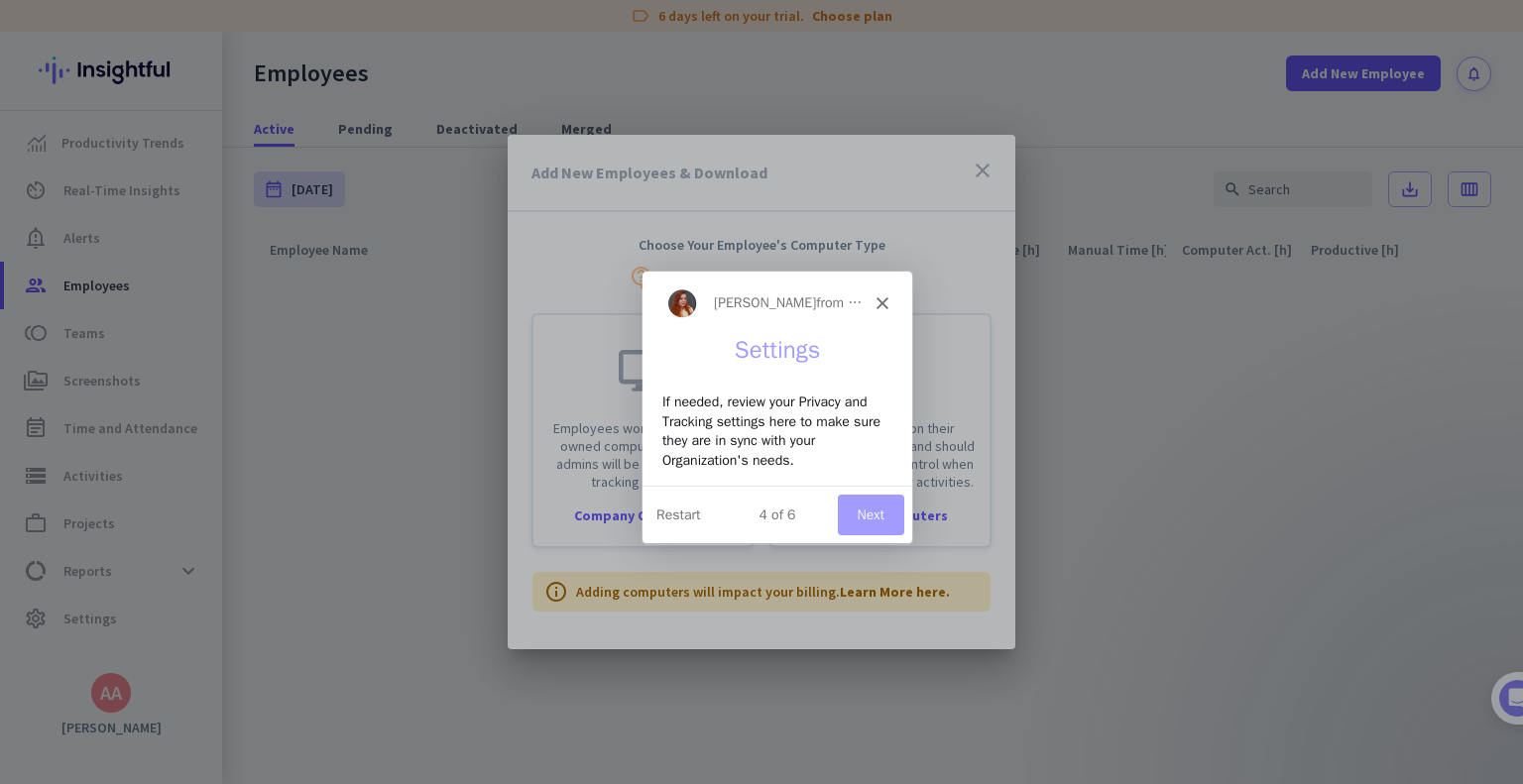 click on "Next" at bounding box center [870, 513] 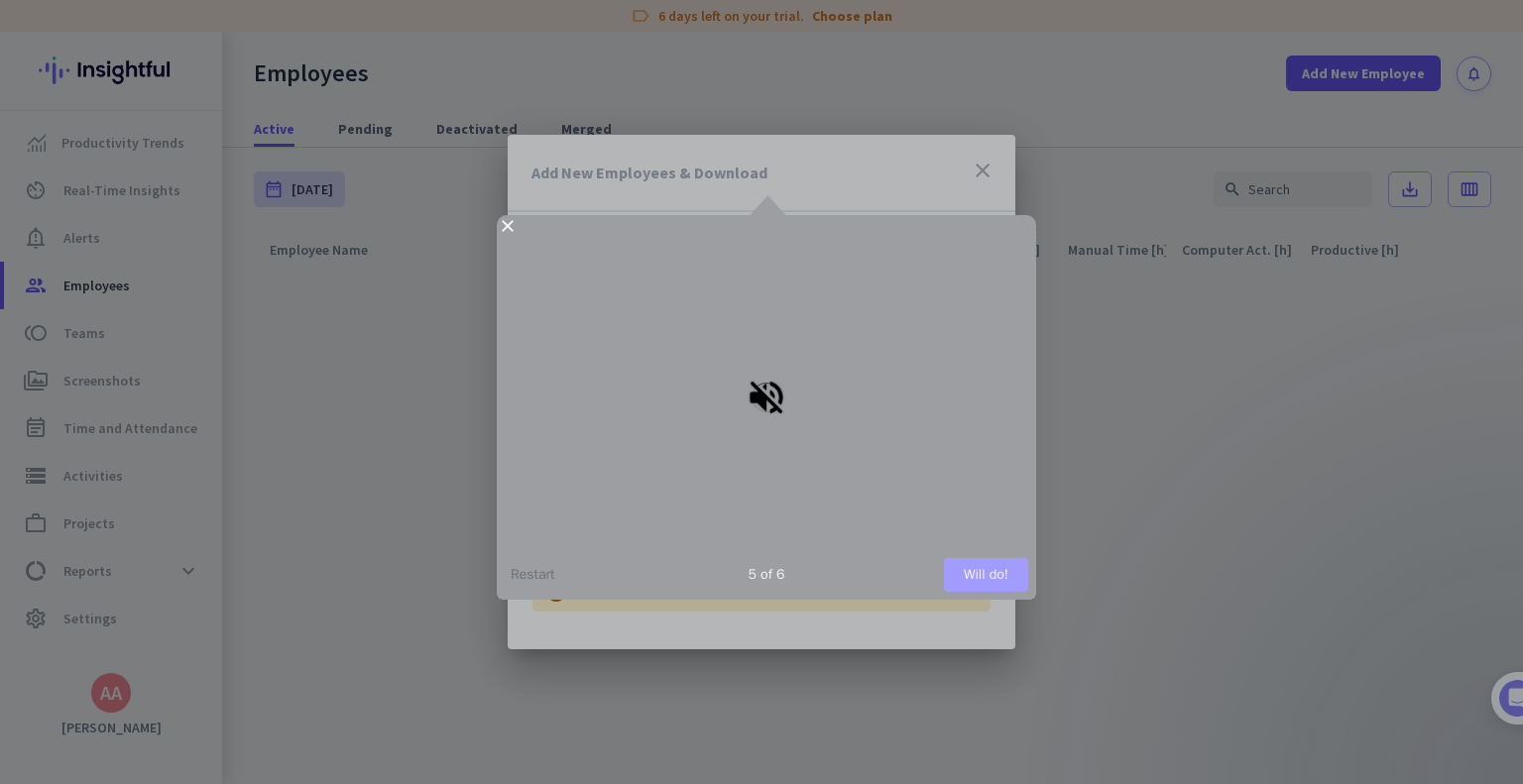 scroll, scrollTop: 0, scrollLeft: 0, axis: both 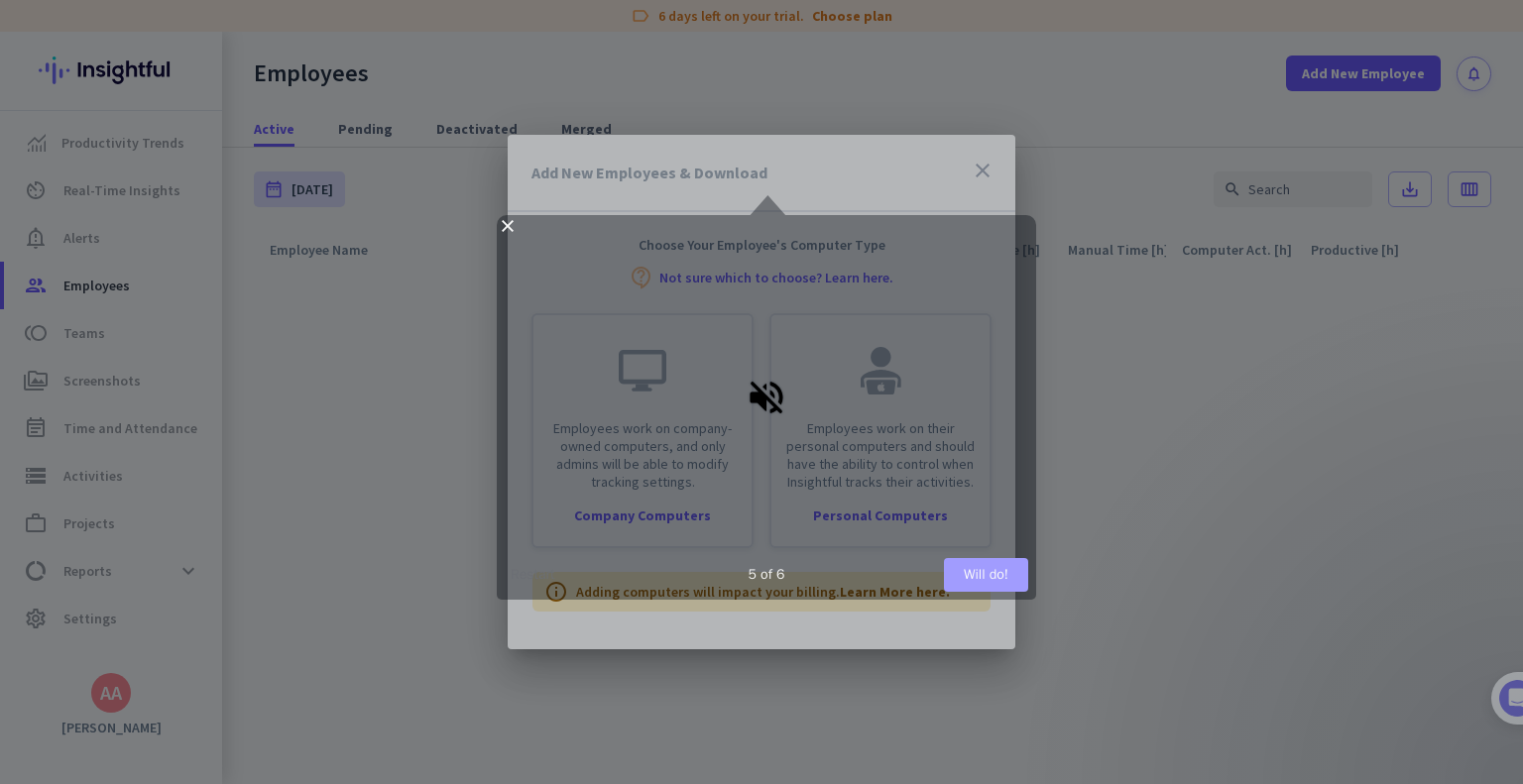 click on "Will do!" at bounding box center (986, 574) 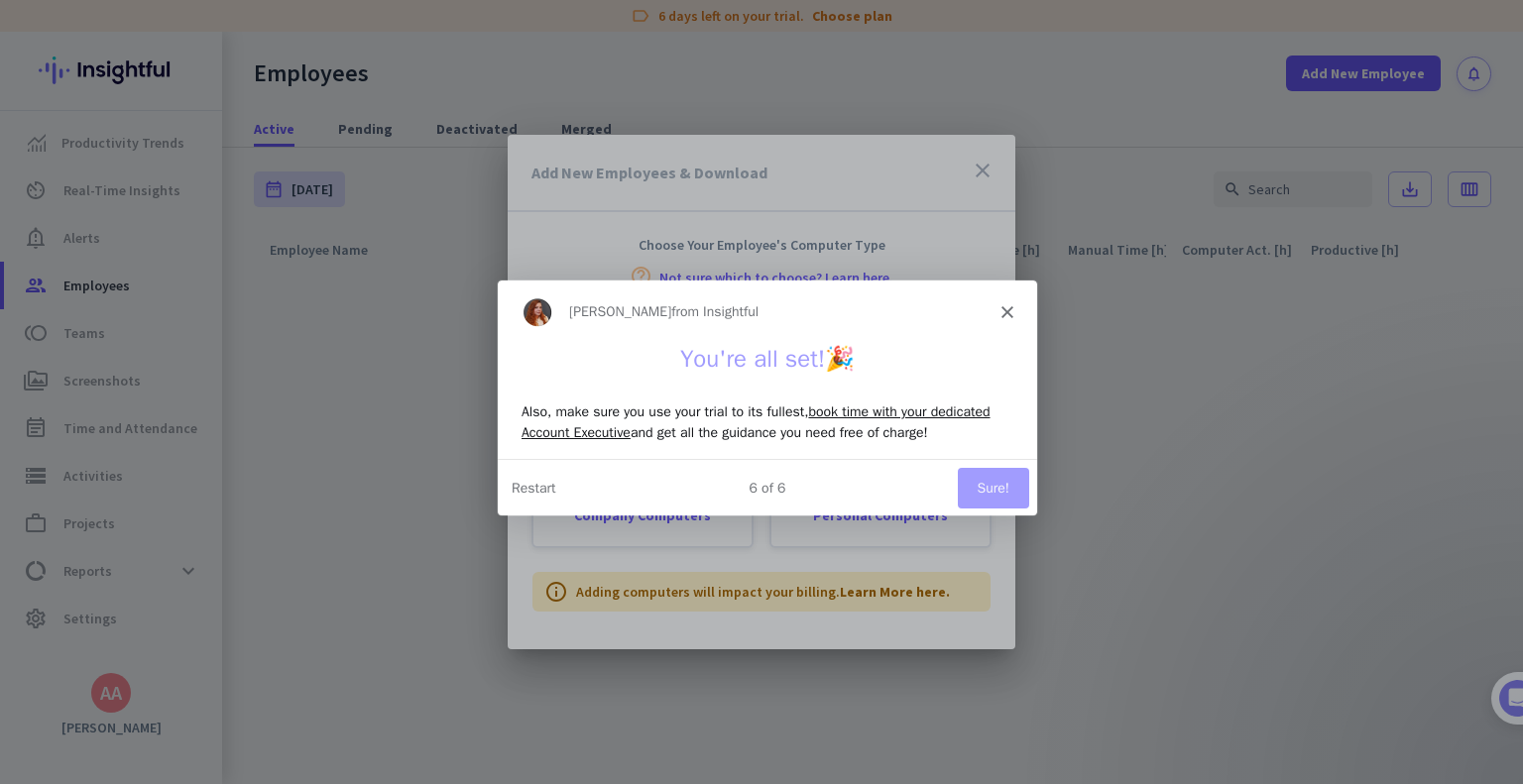 scroll, scrollTop: 0, scrollLeft: 0, axis: both 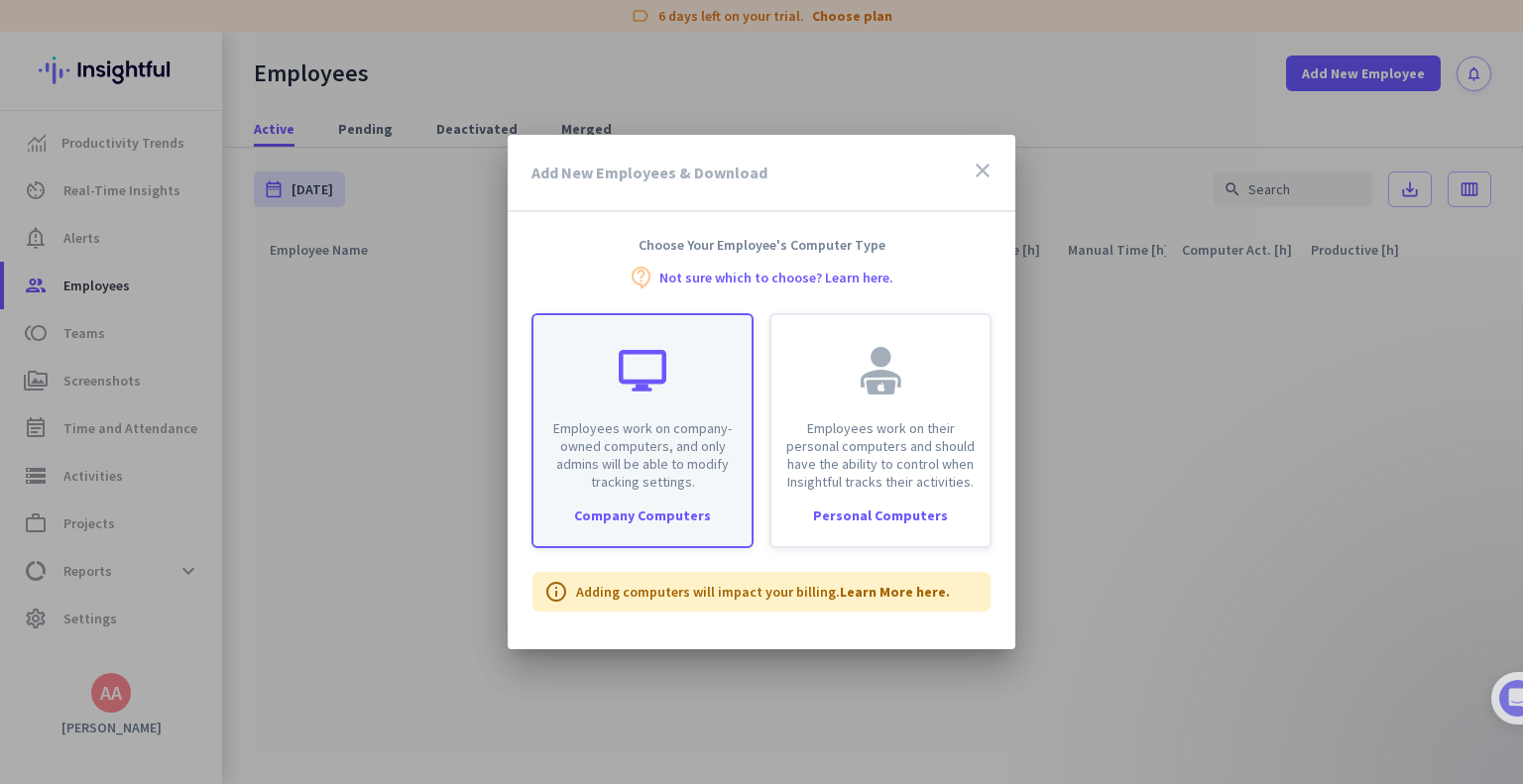 click on "Employees work on company-owned computers, and only admins will be able to modify tracking settings." at bounding box center (643, 455) 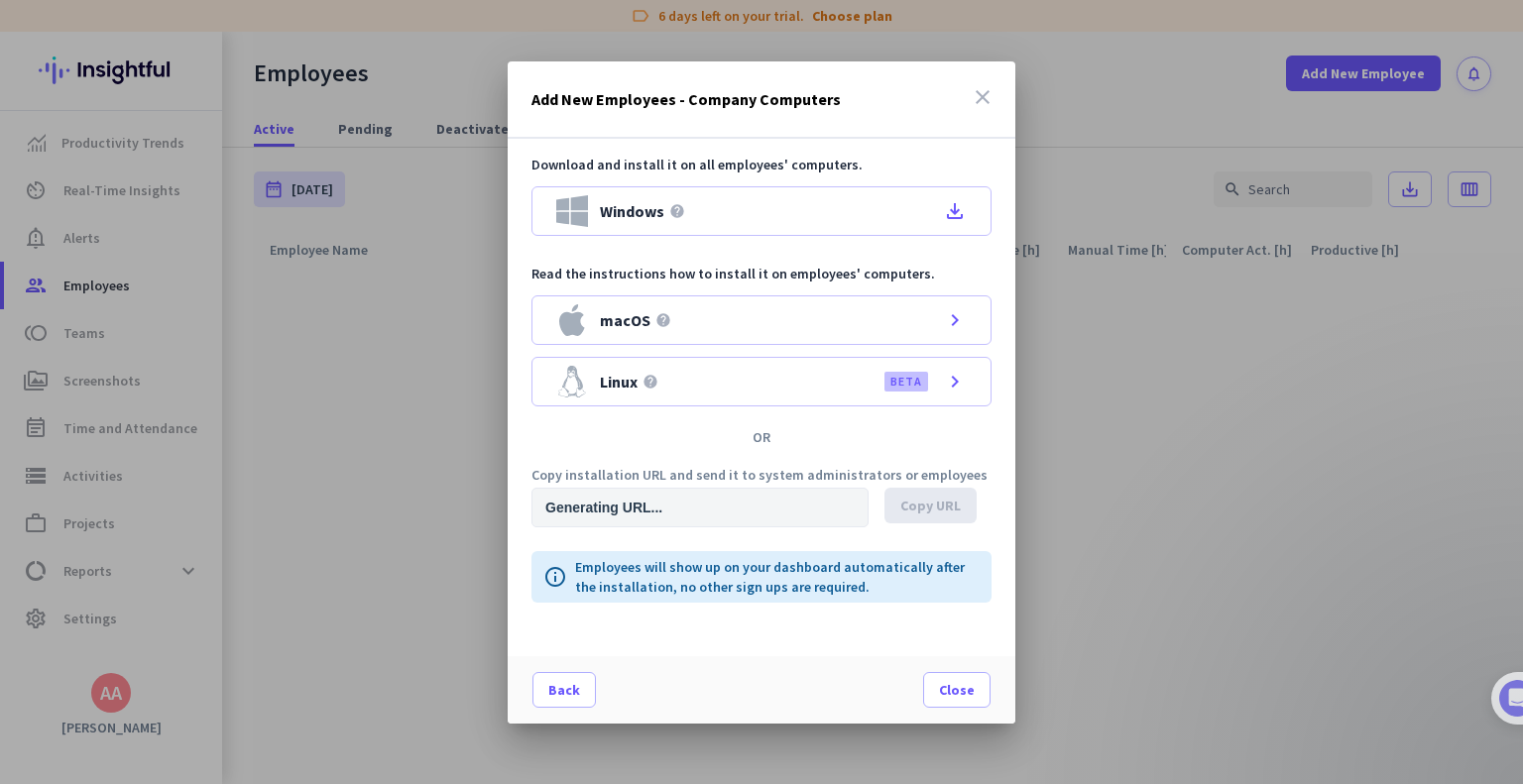 type on "[URL][DOMAIN_NAME]" 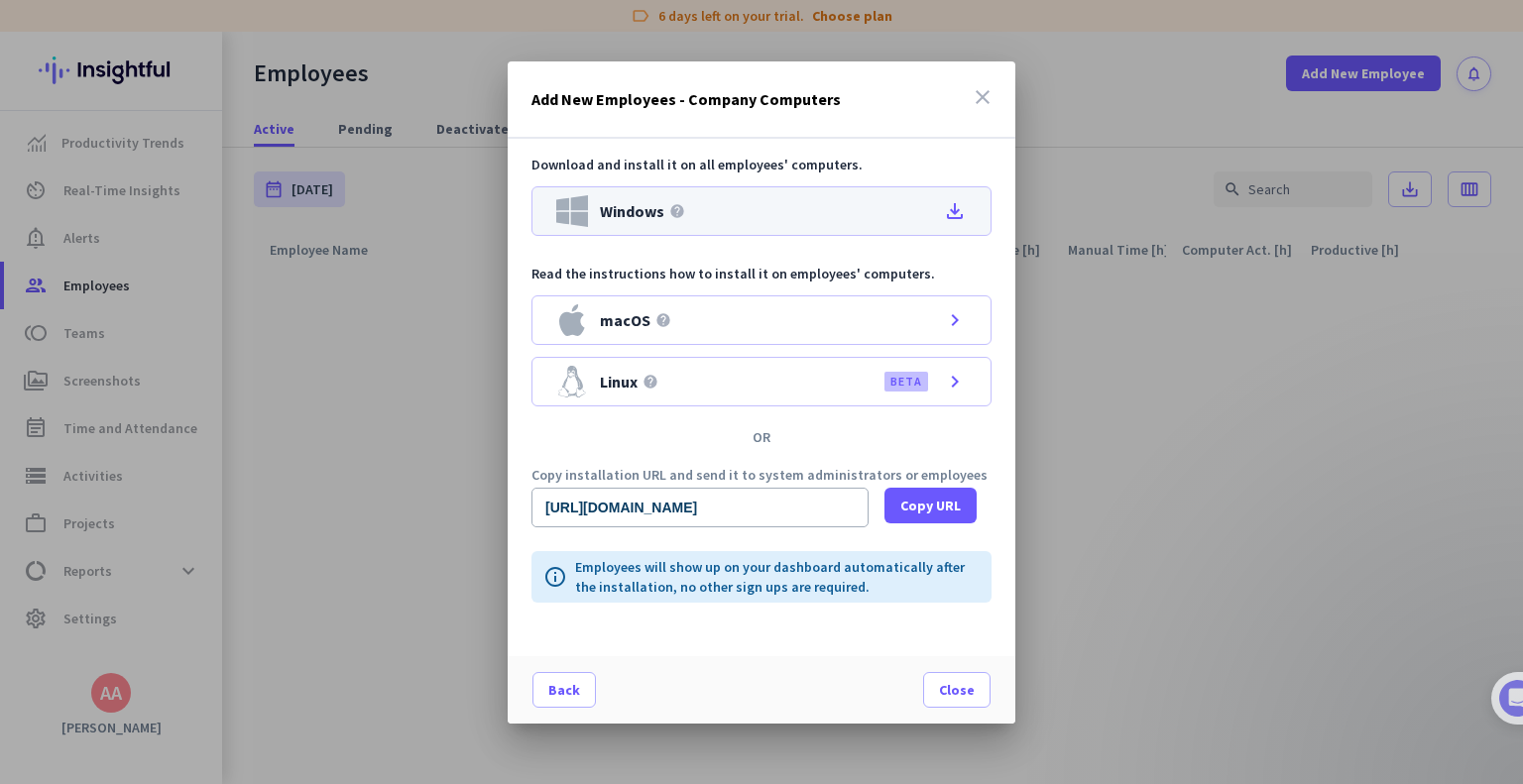 click on "file_download" at bounding box center (955, 211) 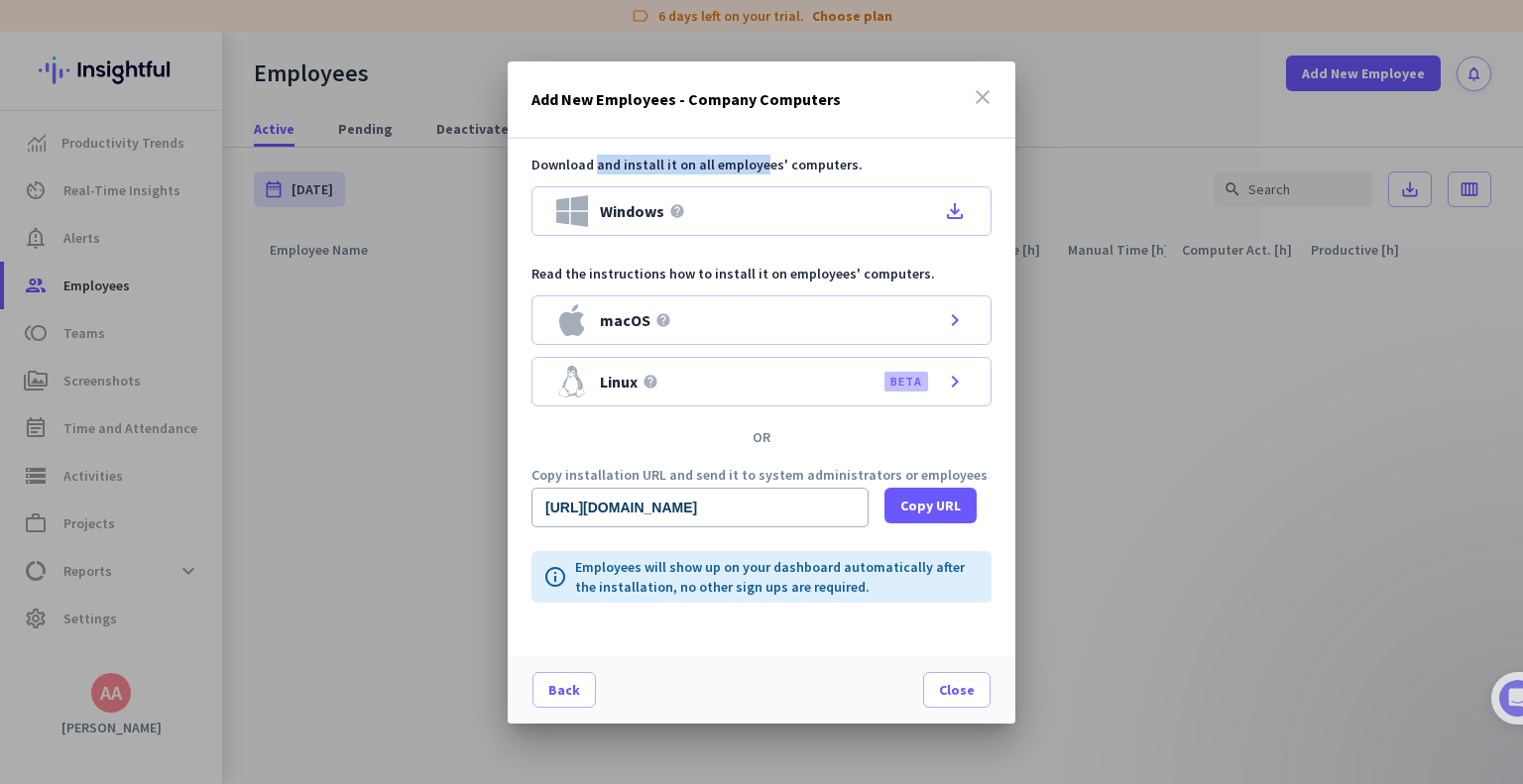 drag, startPoint x: 588, startPoint y: 155, endPoint x: 750, endPoint y: 158, distance: 162.0278 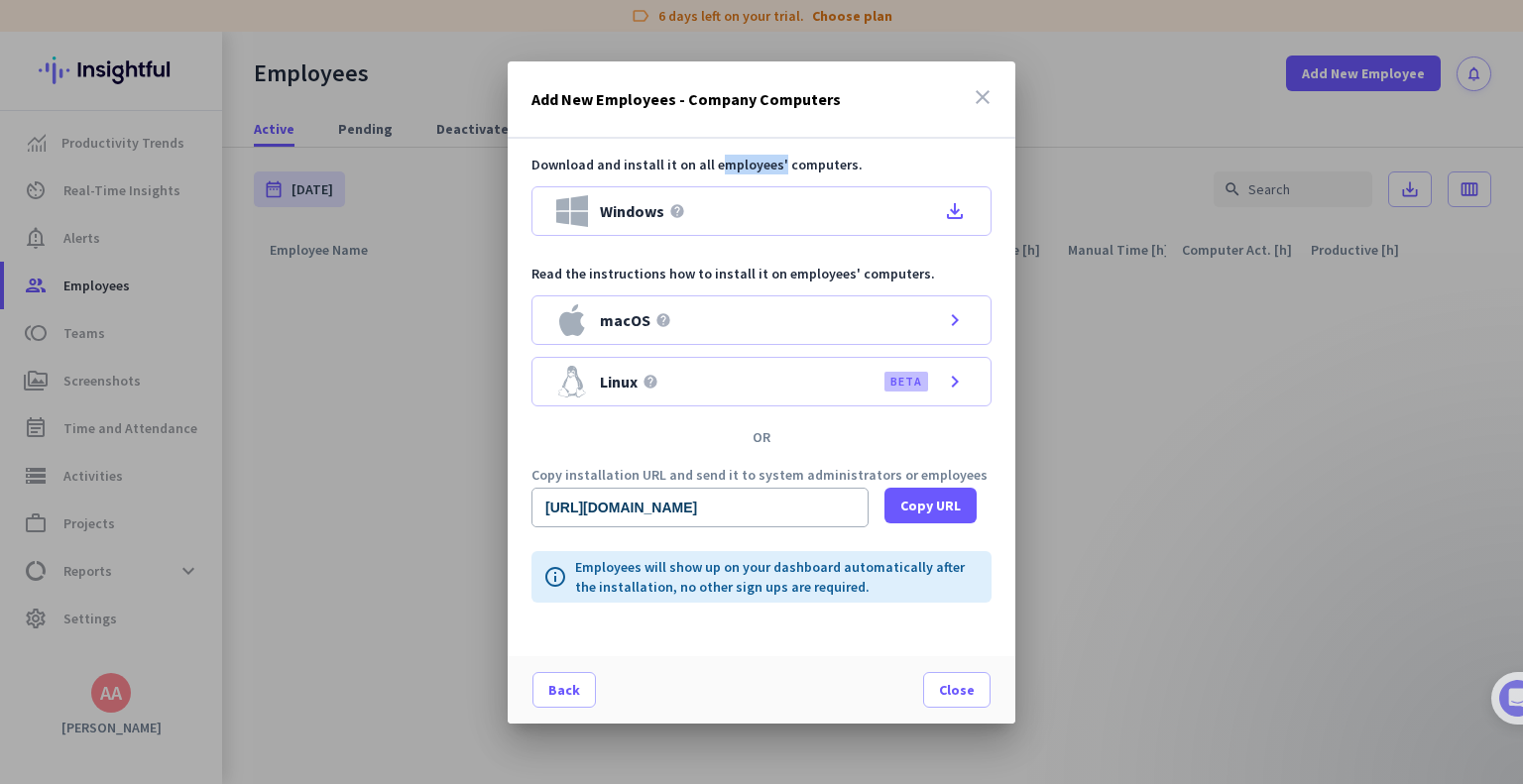 click on "Download and install it on all employees' computers." at bounding box center [762, 165] 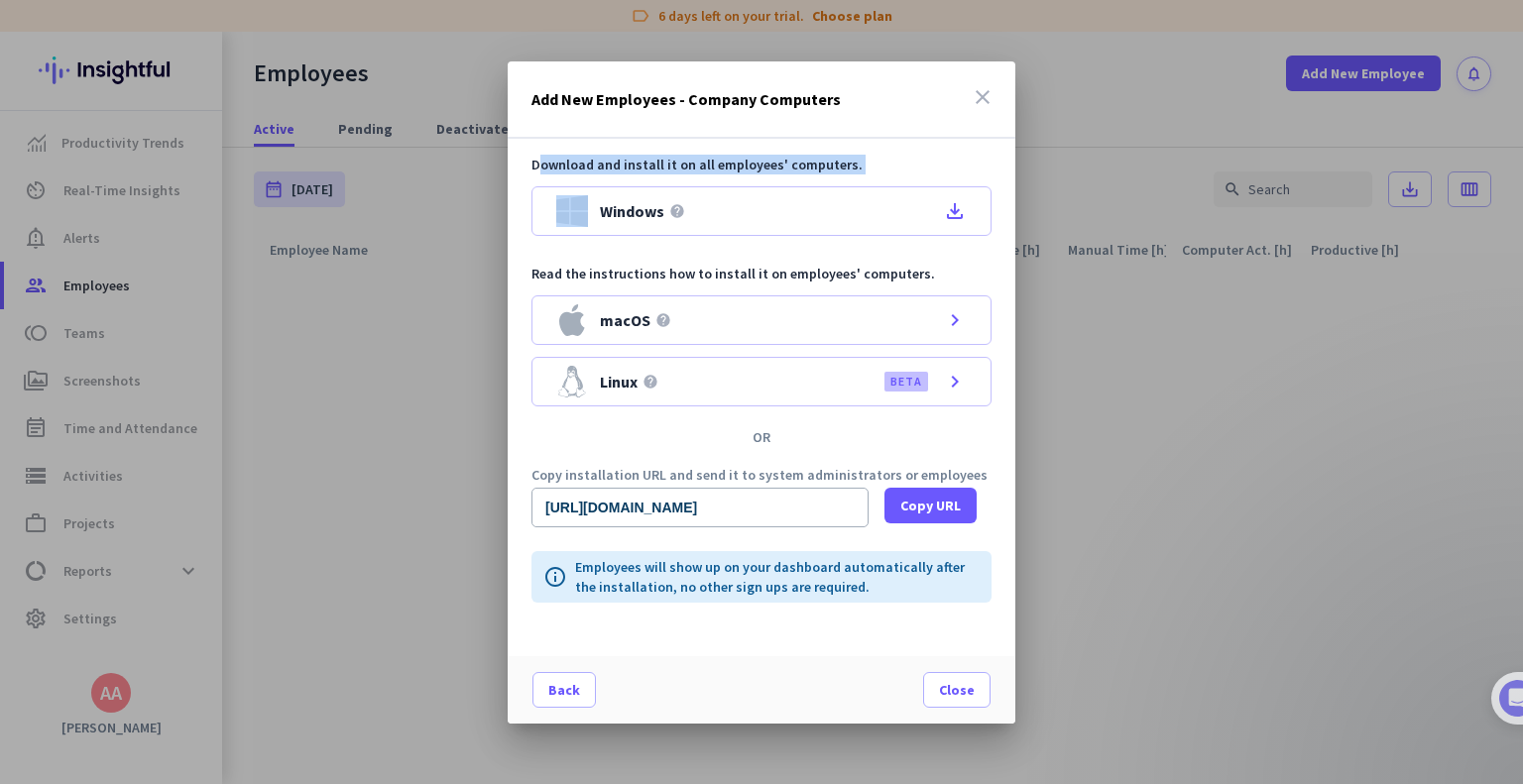 click on "Download and install it on all employees' computers." at bounding box center (762, 165) 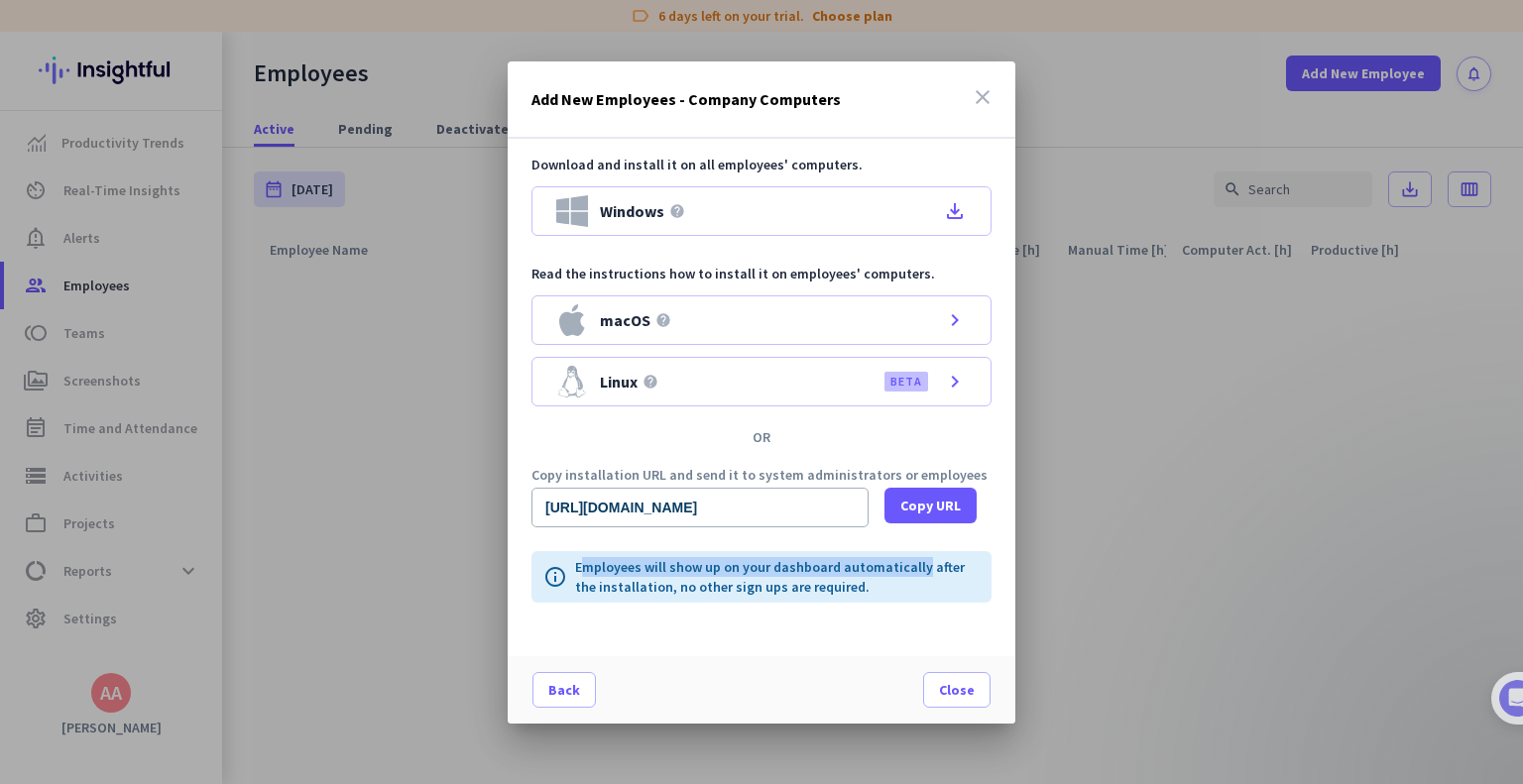 drag, startPoint x: 587, startPoint y: 566, endPoint x: 917, endPoint y: 563, distance: 330.01364 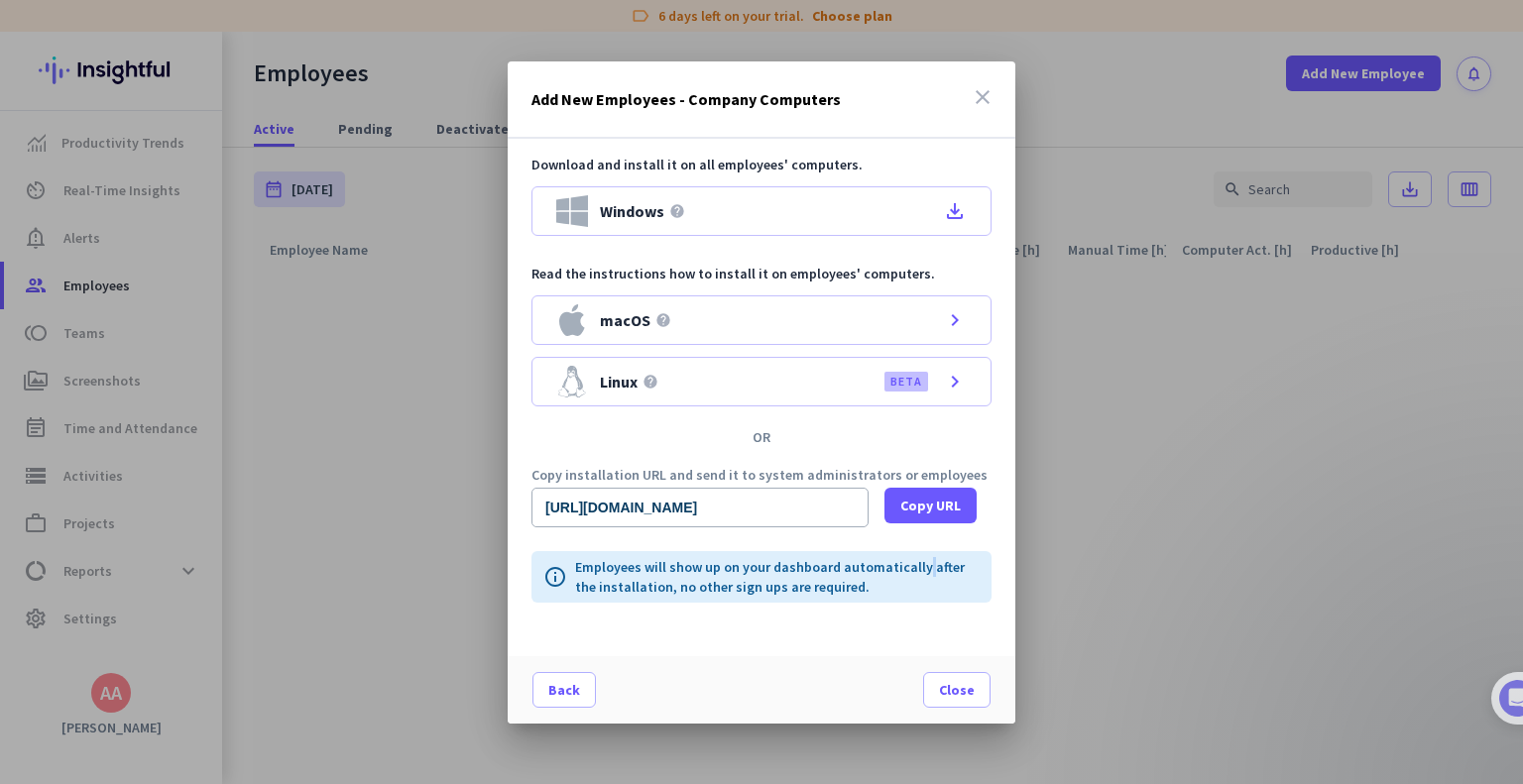 click on "Employees will show up on your dashboard automatically after the installation, no other sign ups are required." 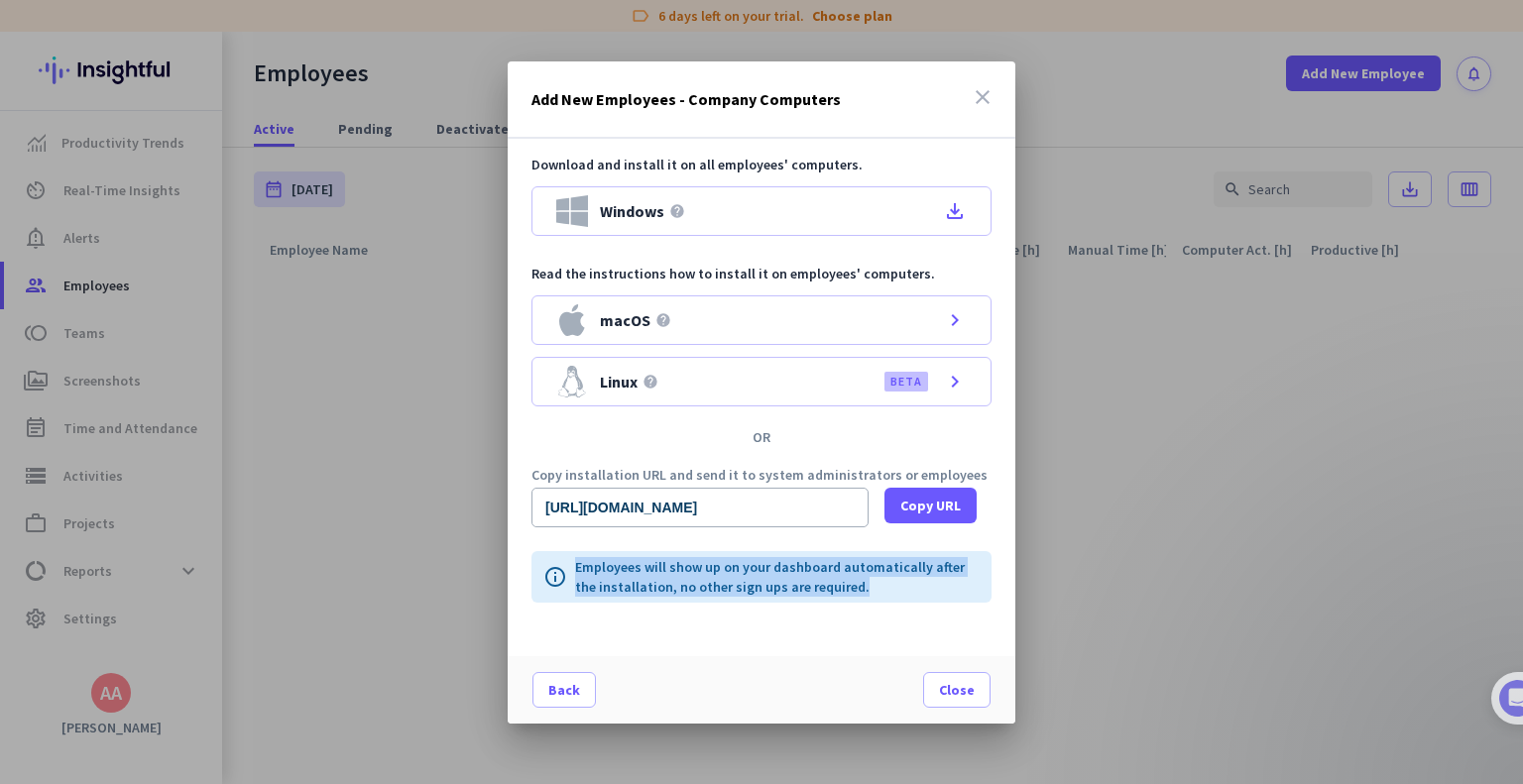 click on "Employees will show up on your dashboard automatically after the installation, no other sign ups are required." 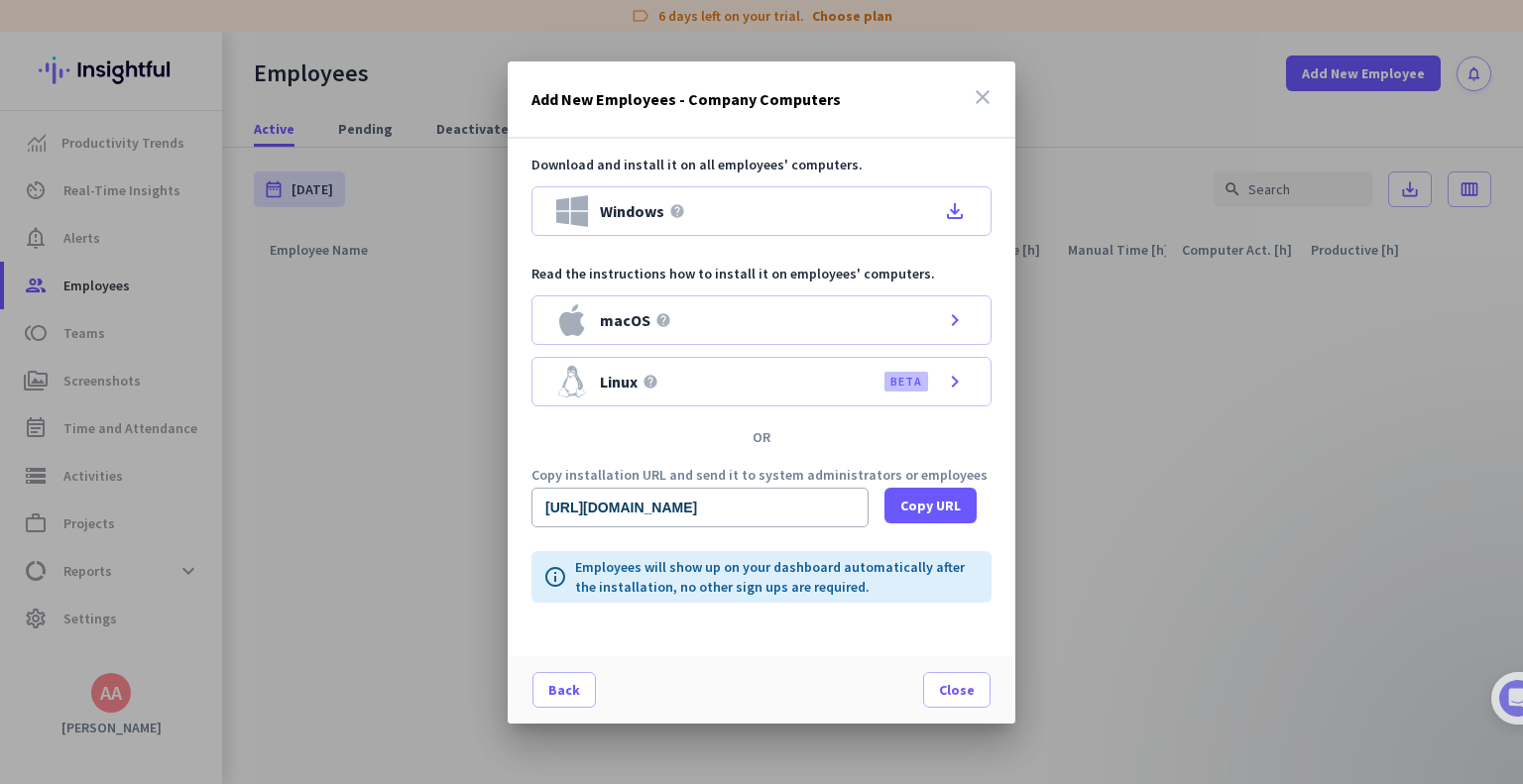 click on "Employees will show up on your dashboard automatically after the installation, no other sign ups are required." 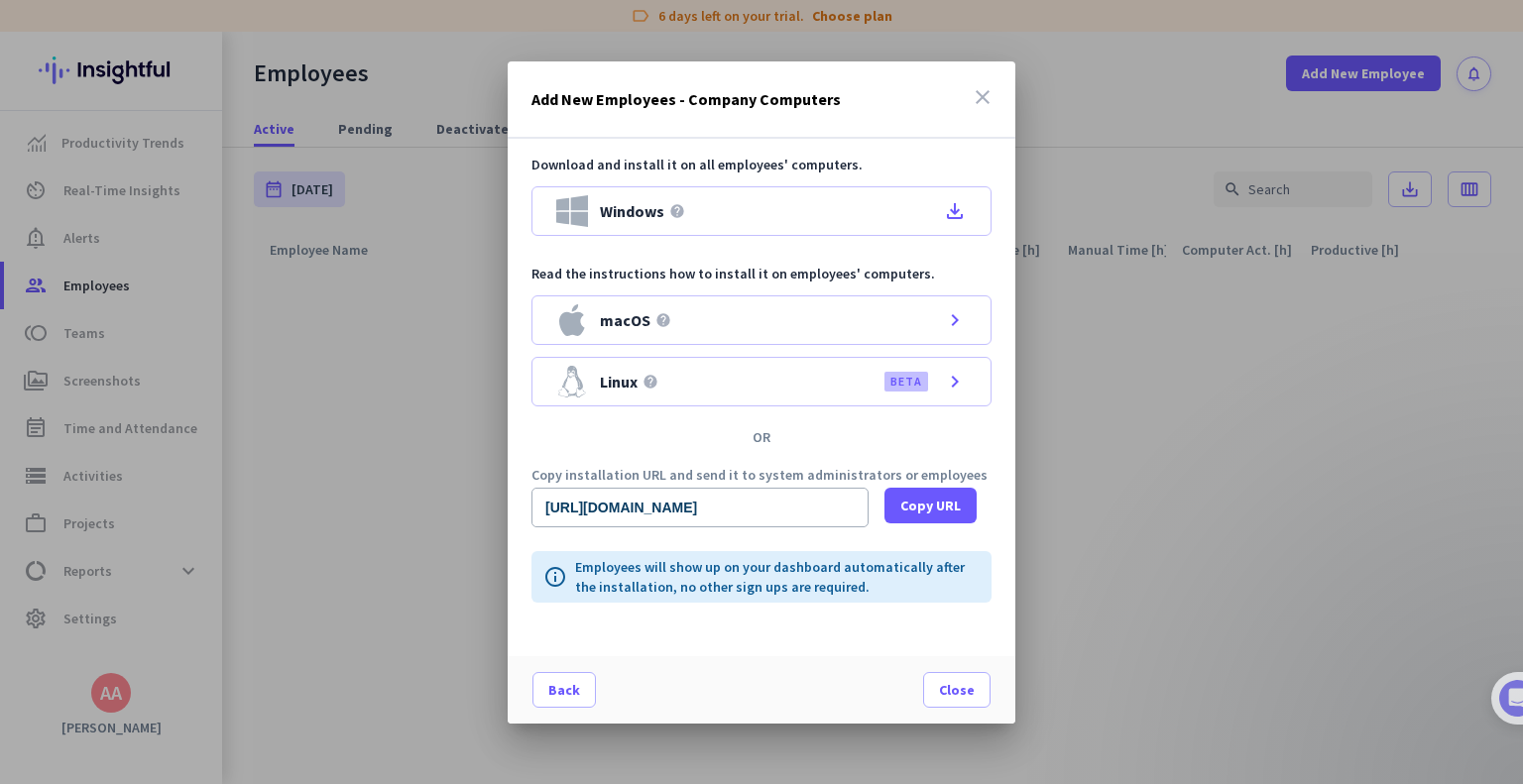 click on "close" at bounding box center [983, 97] 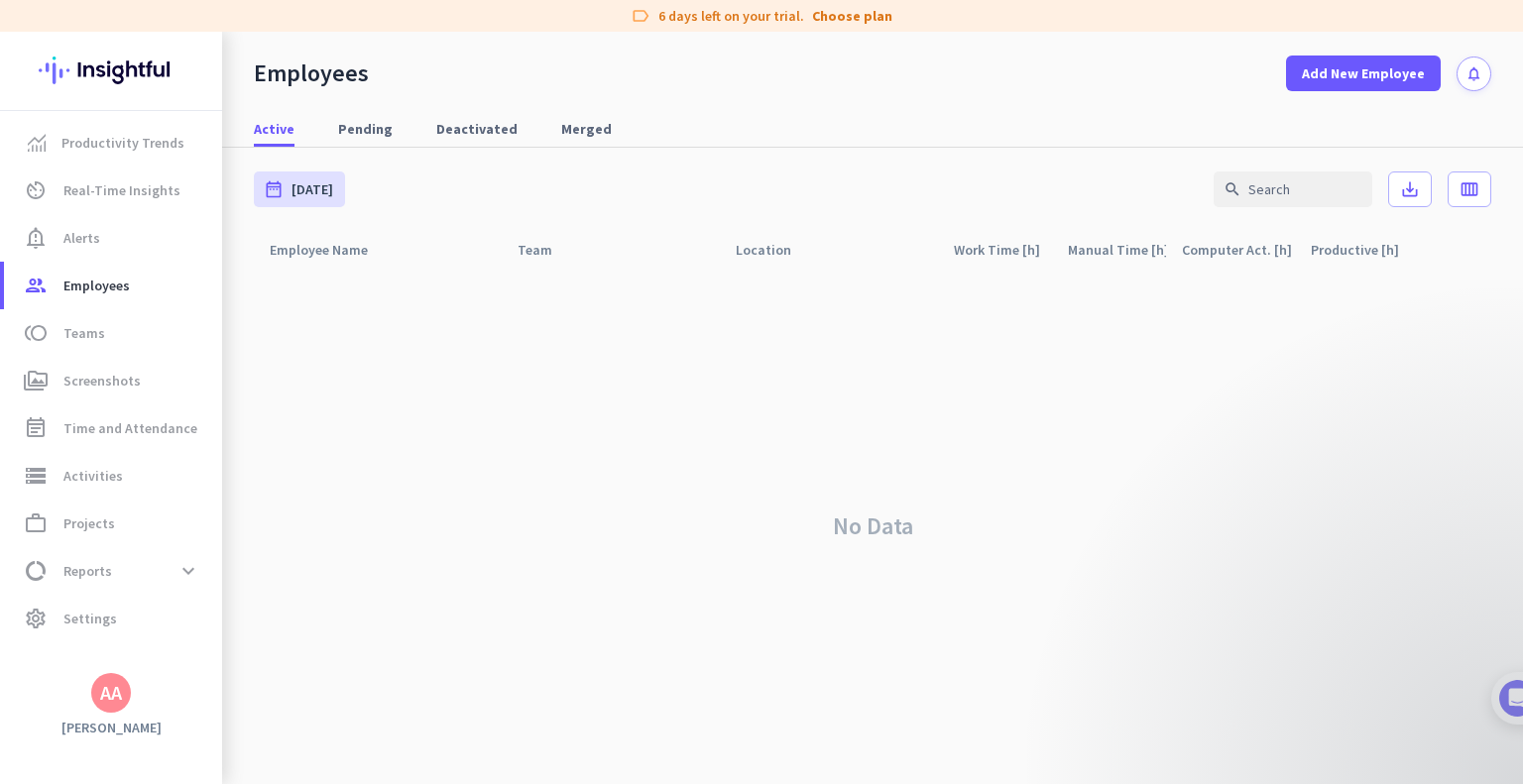 click on "Active   Pending   Deactivated   Merged" at bounding box center (873, 119) 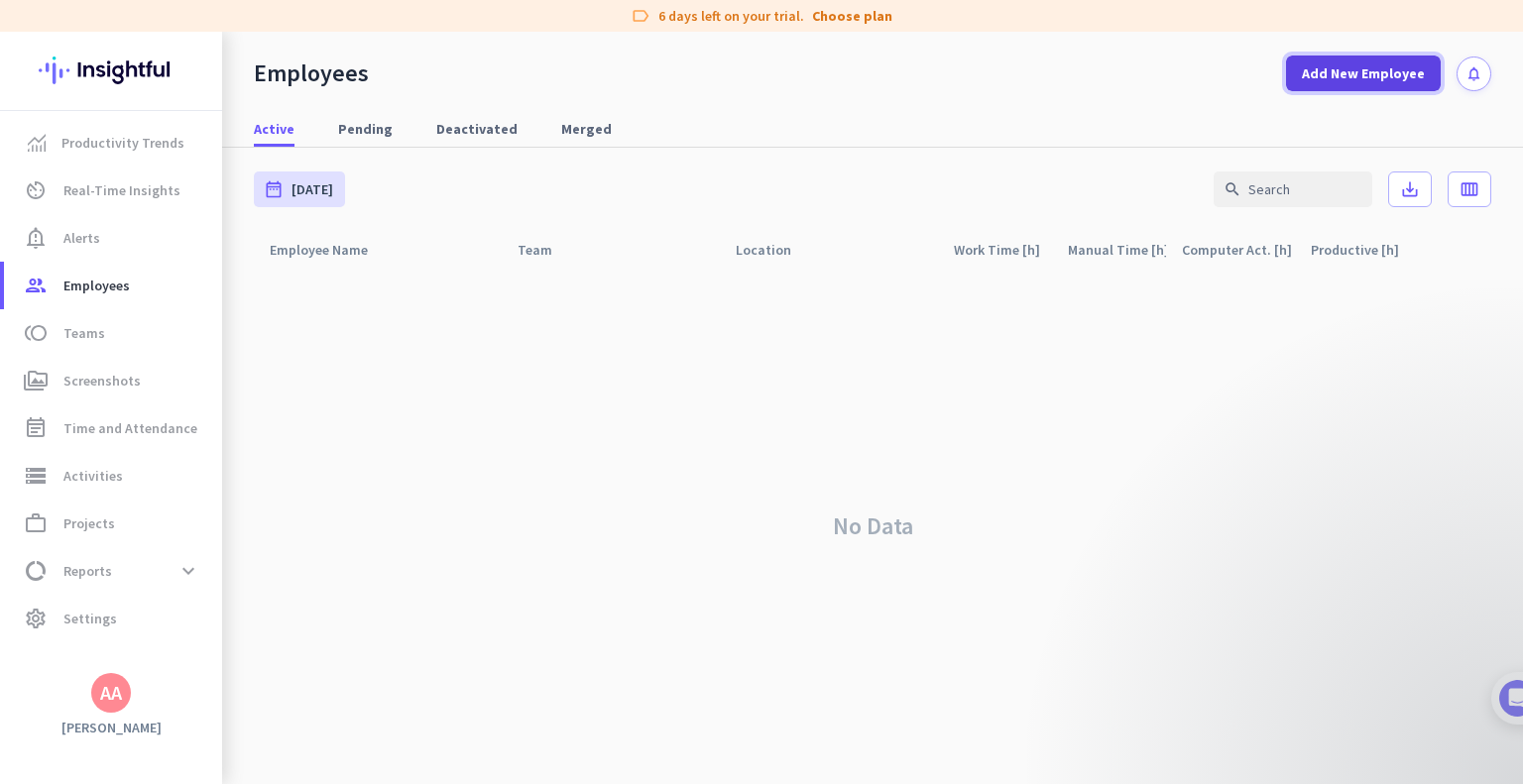 click on "Add New Employee" at bounding box center [1363, 73] 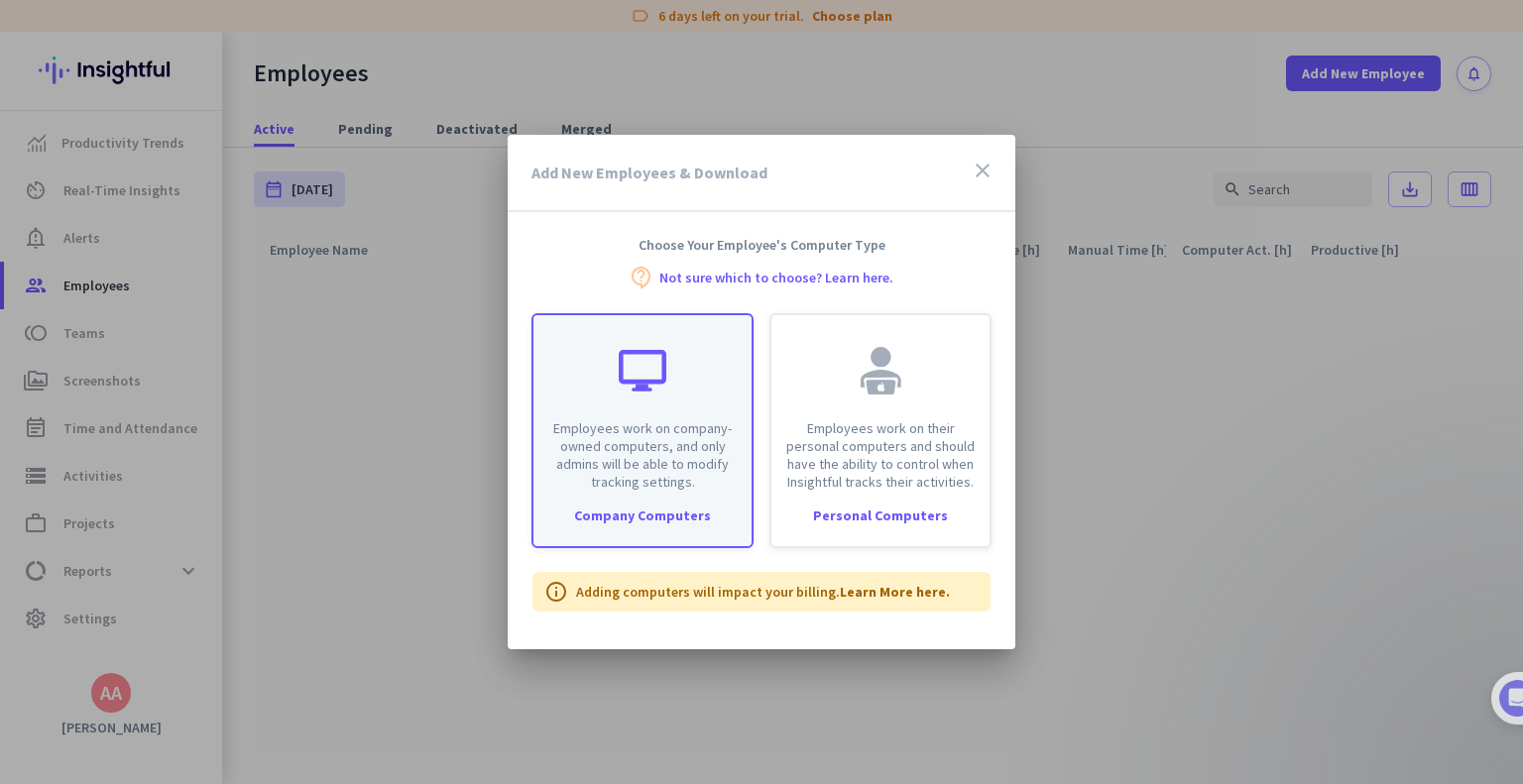 click on "Employees work on company-owned computers, and only admins will be able to modify tracking settings." at bounding box center [643, 455] 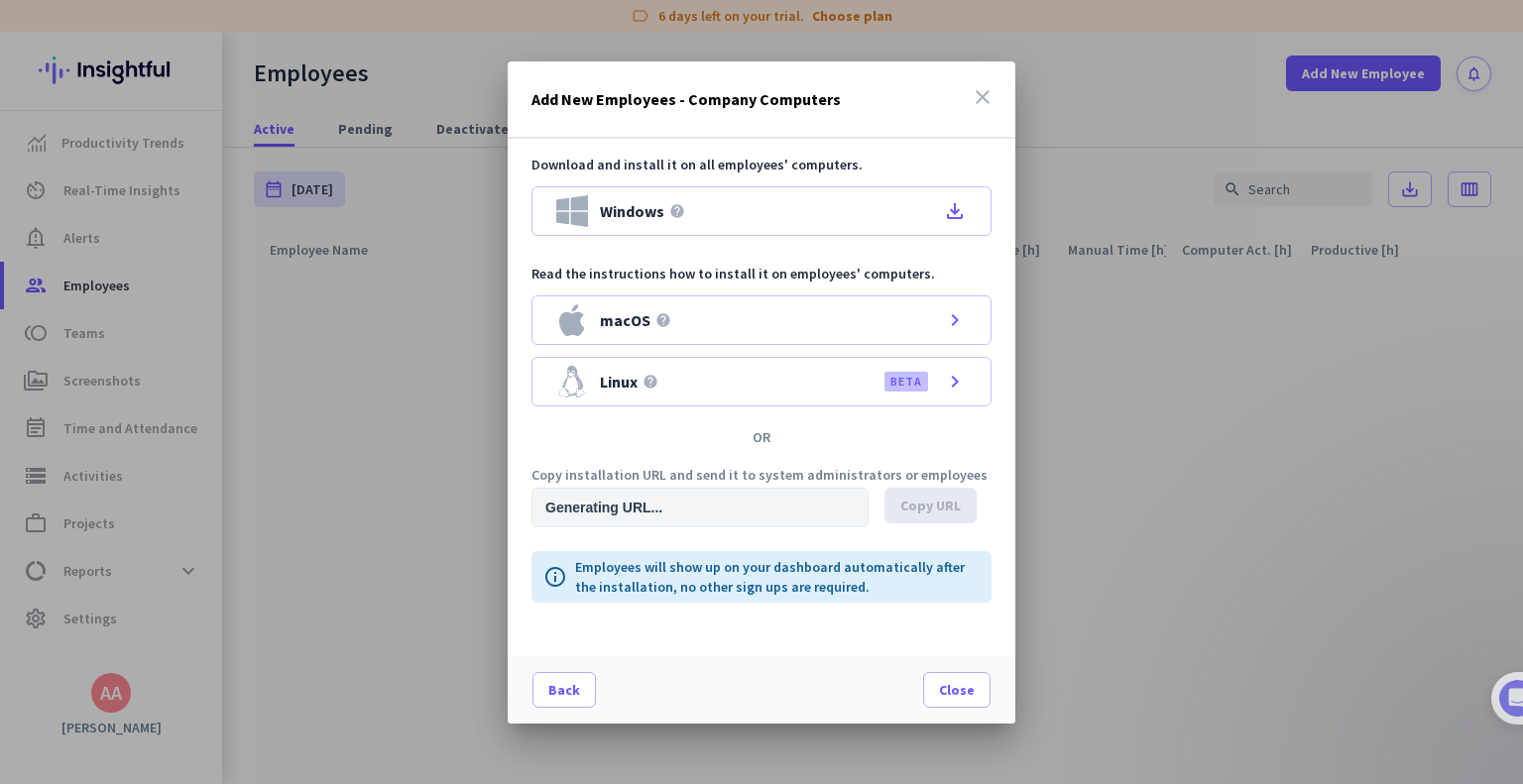 type on "[URL][DOMAIN_NAME]" 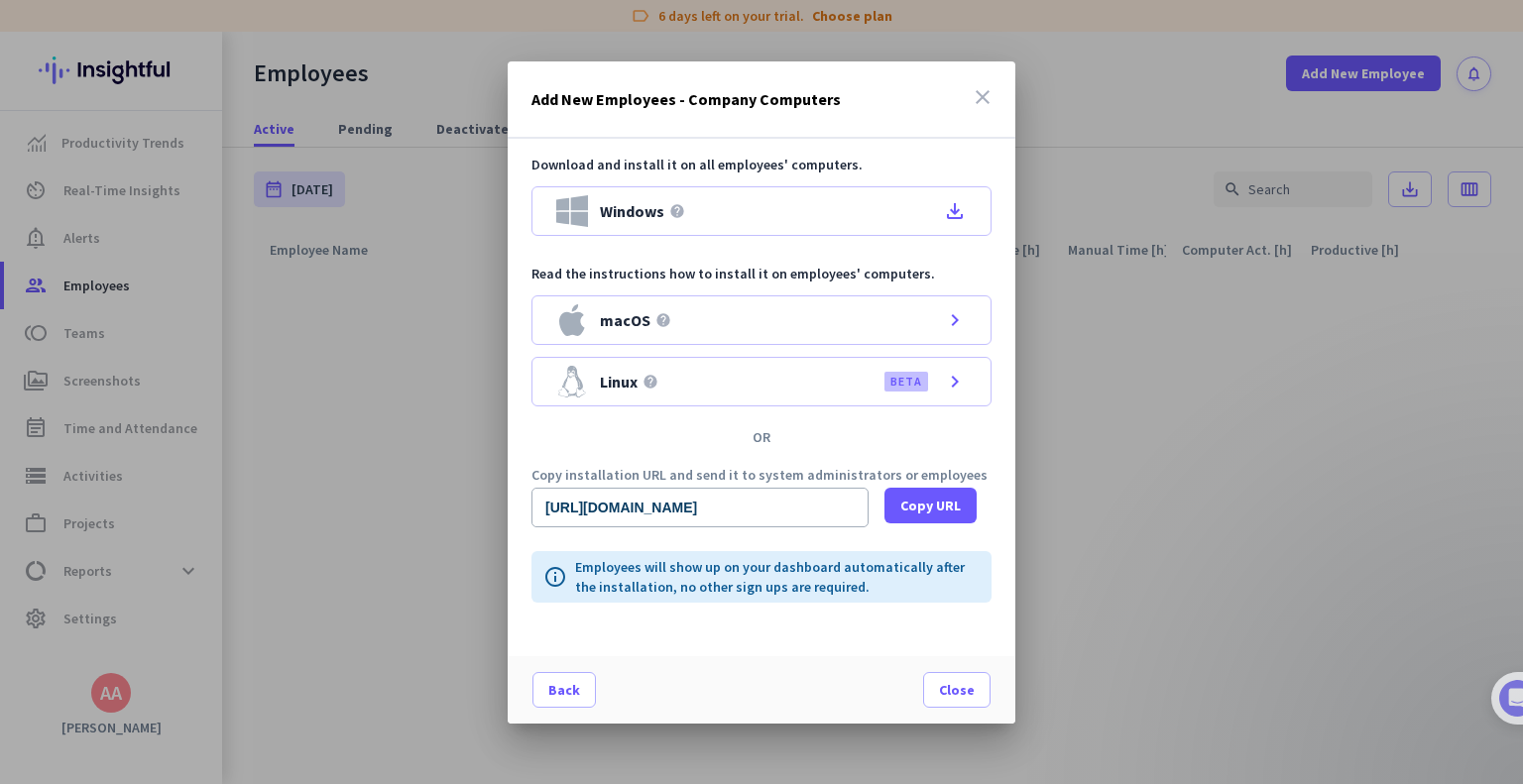 click on "close" at bounding box center (983, 97) 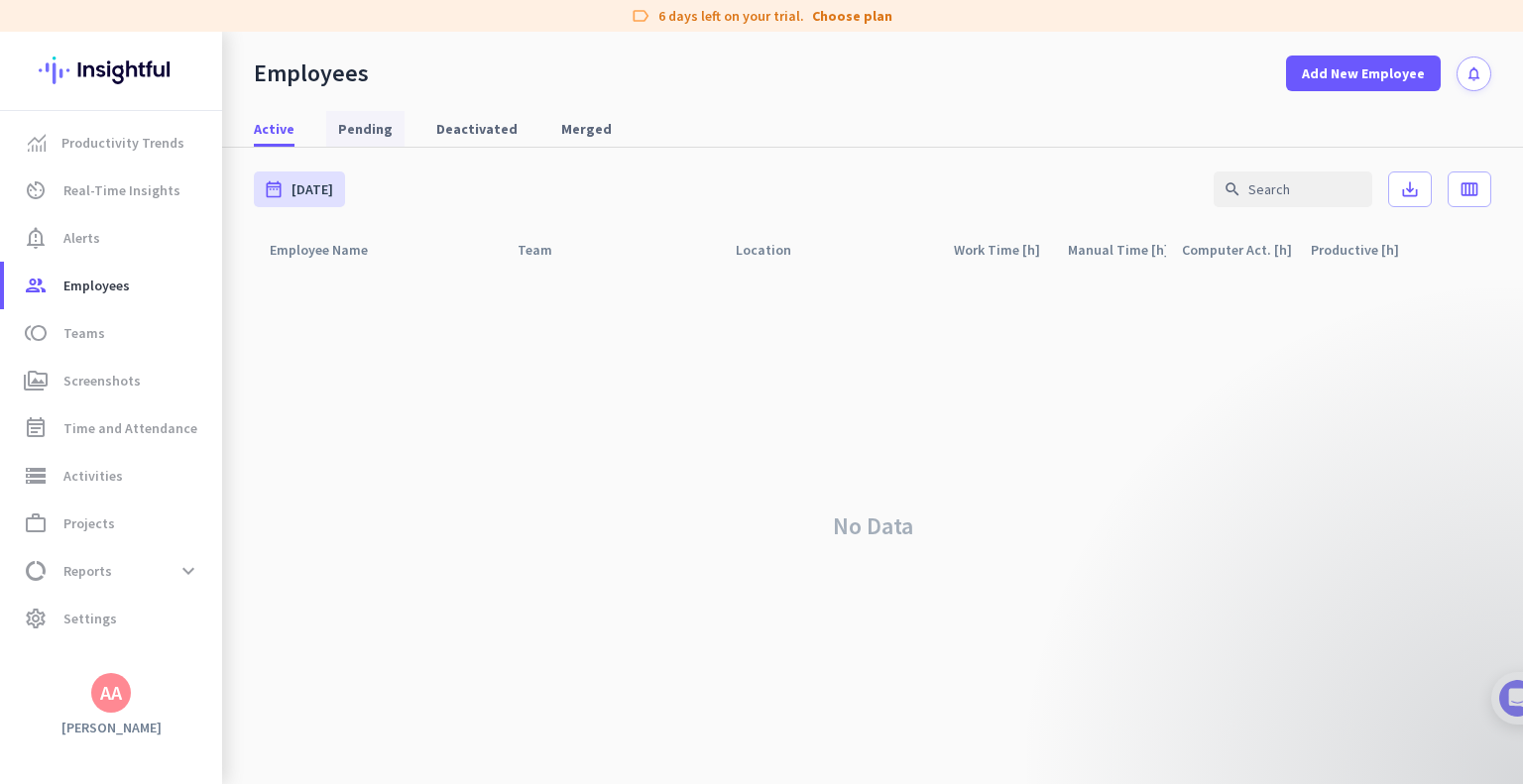click on "Pending" at bounding box center (365, 129) 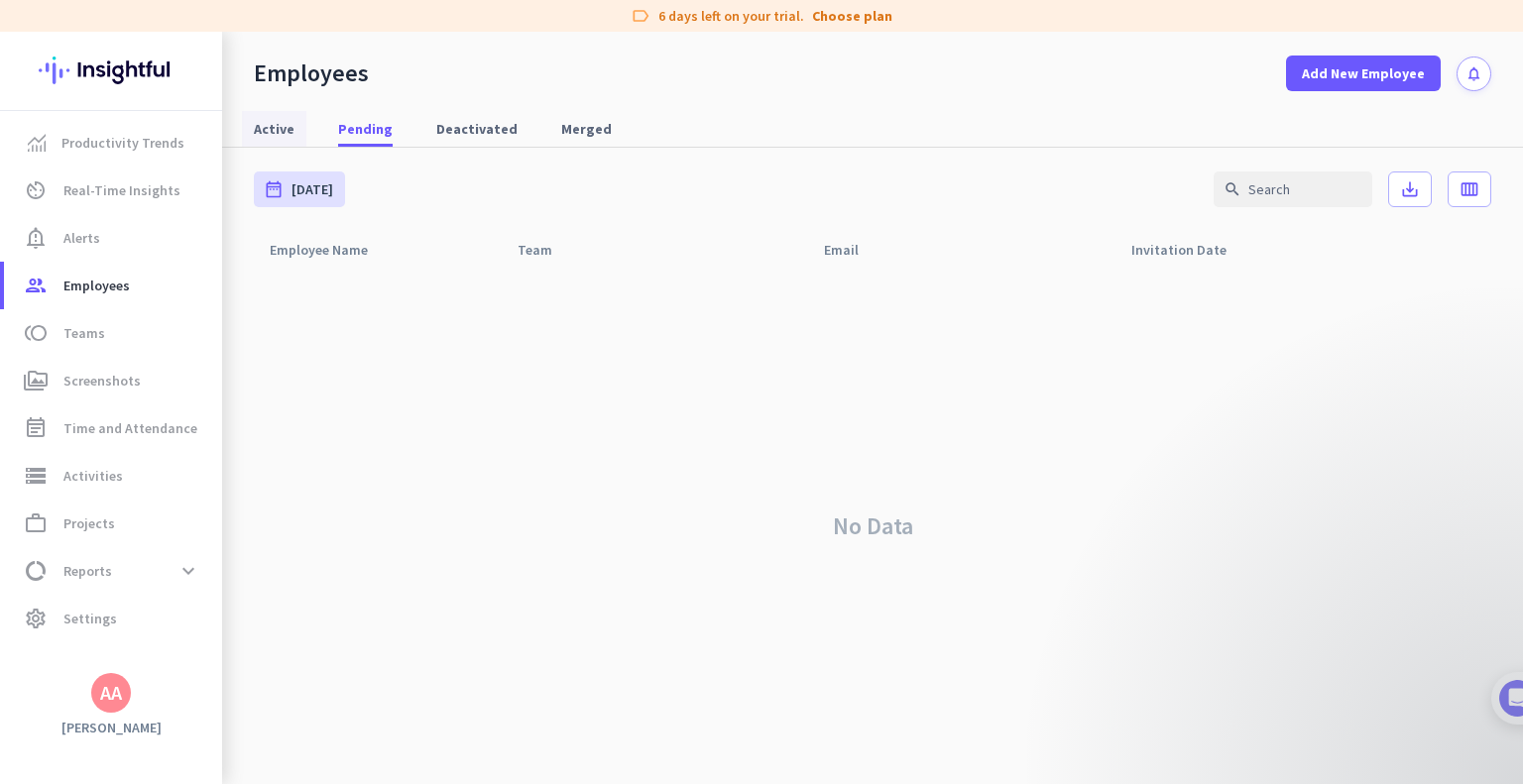 click on "Active" at bounding box center [274, 129] 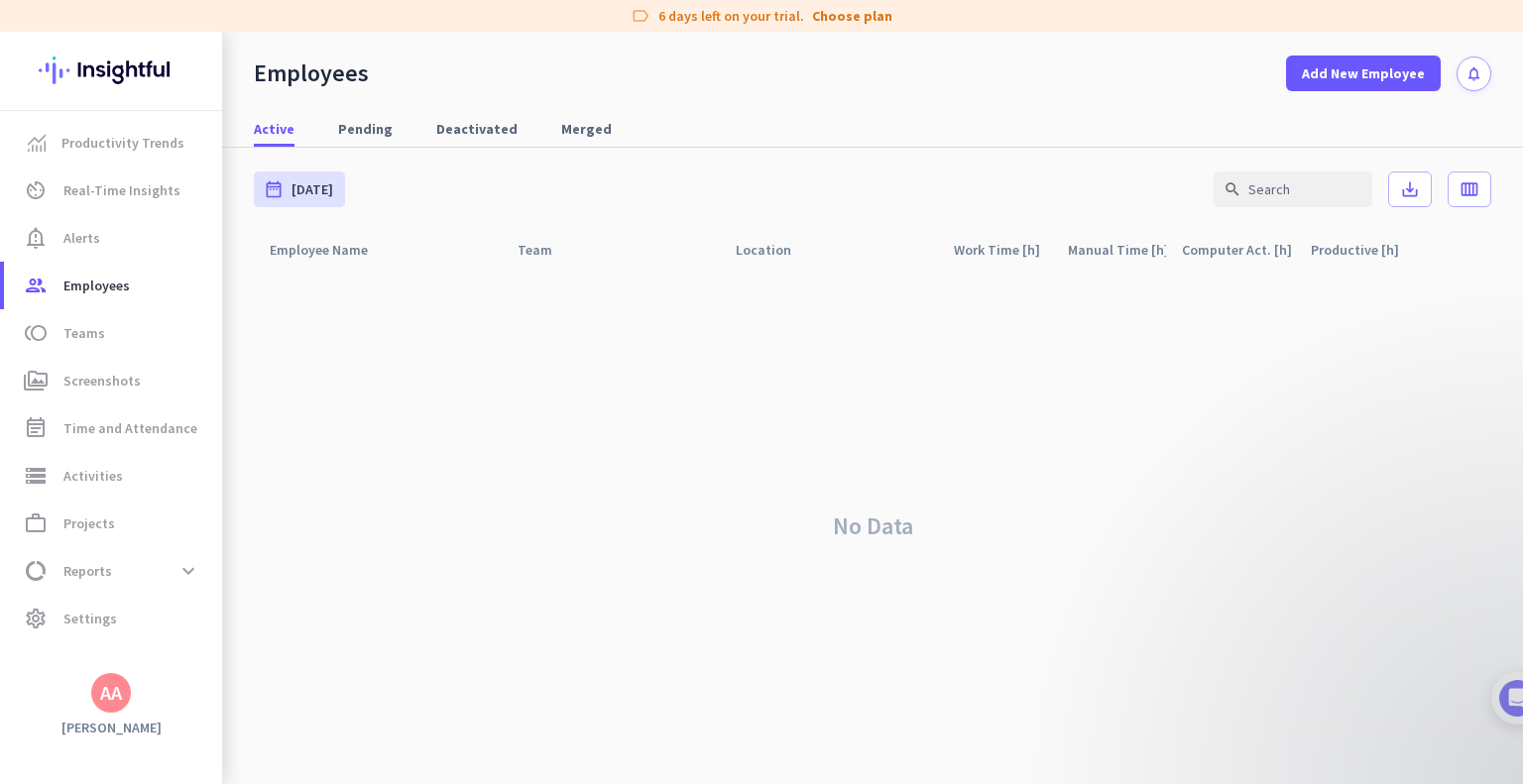 click on "Employees
Add New Employee  notifications" at bounding box center [873, 61] 